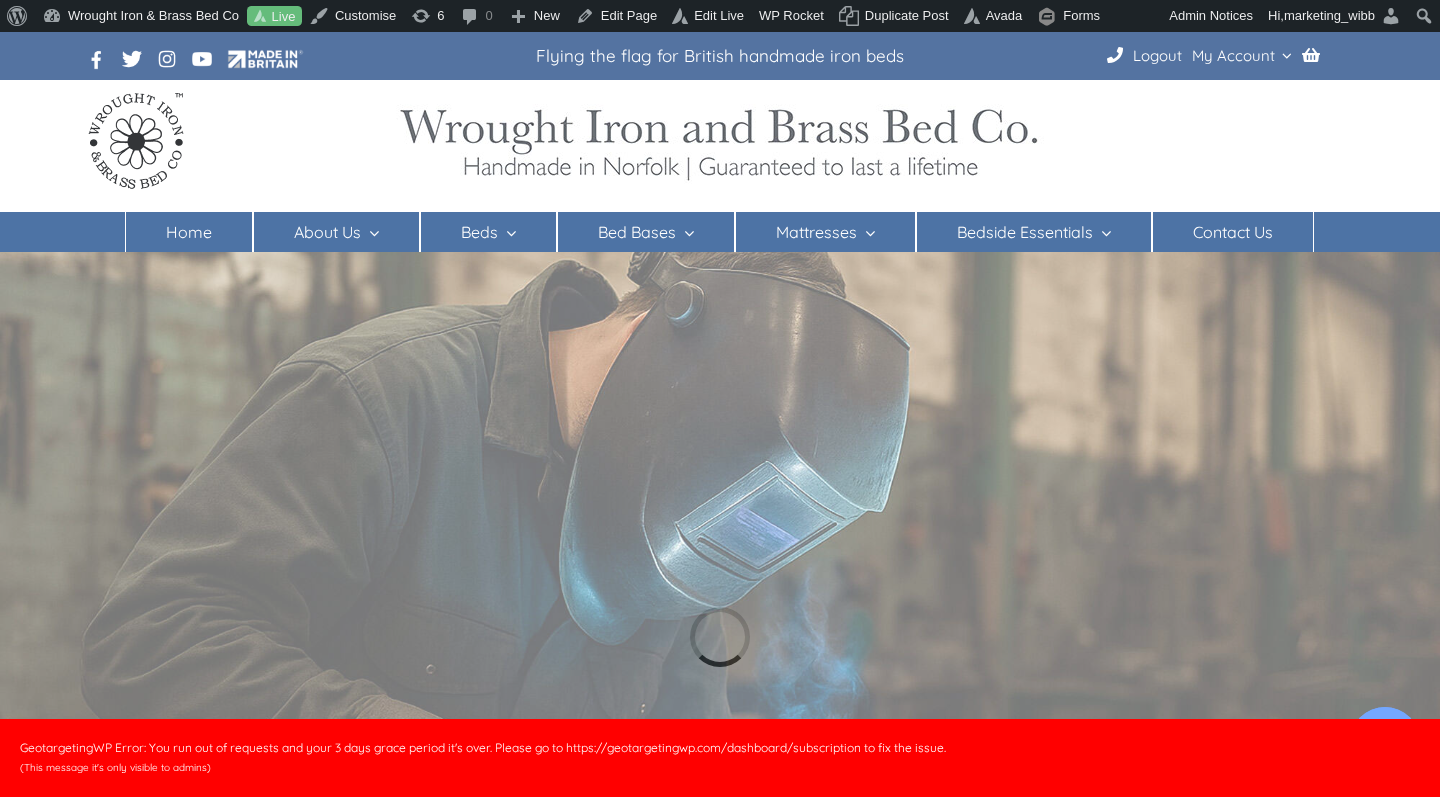 scroll, scrollTop: 0, scrollLeft: 0, axis: both 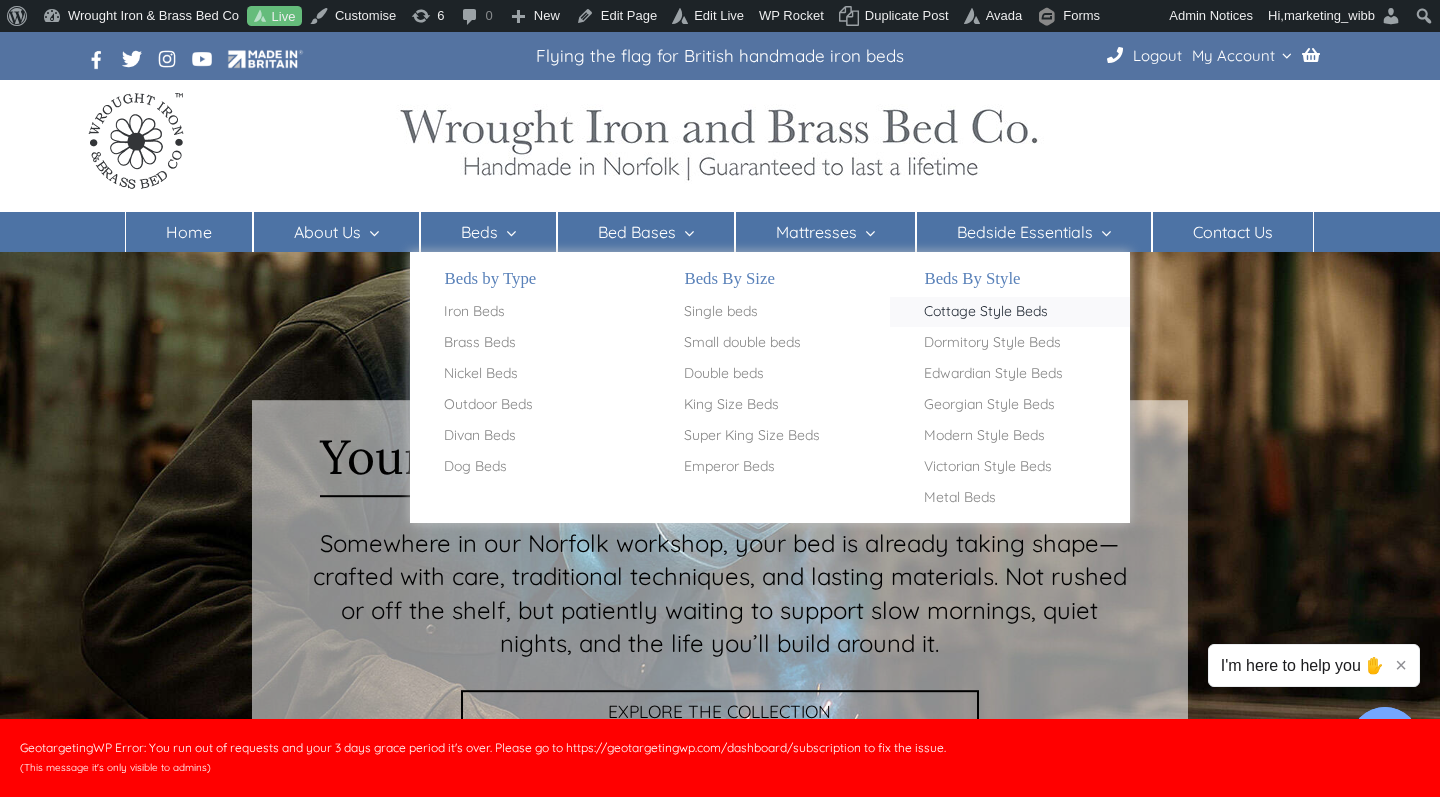 click on "Cottage Style Beds" at bounding box center [986, 312] 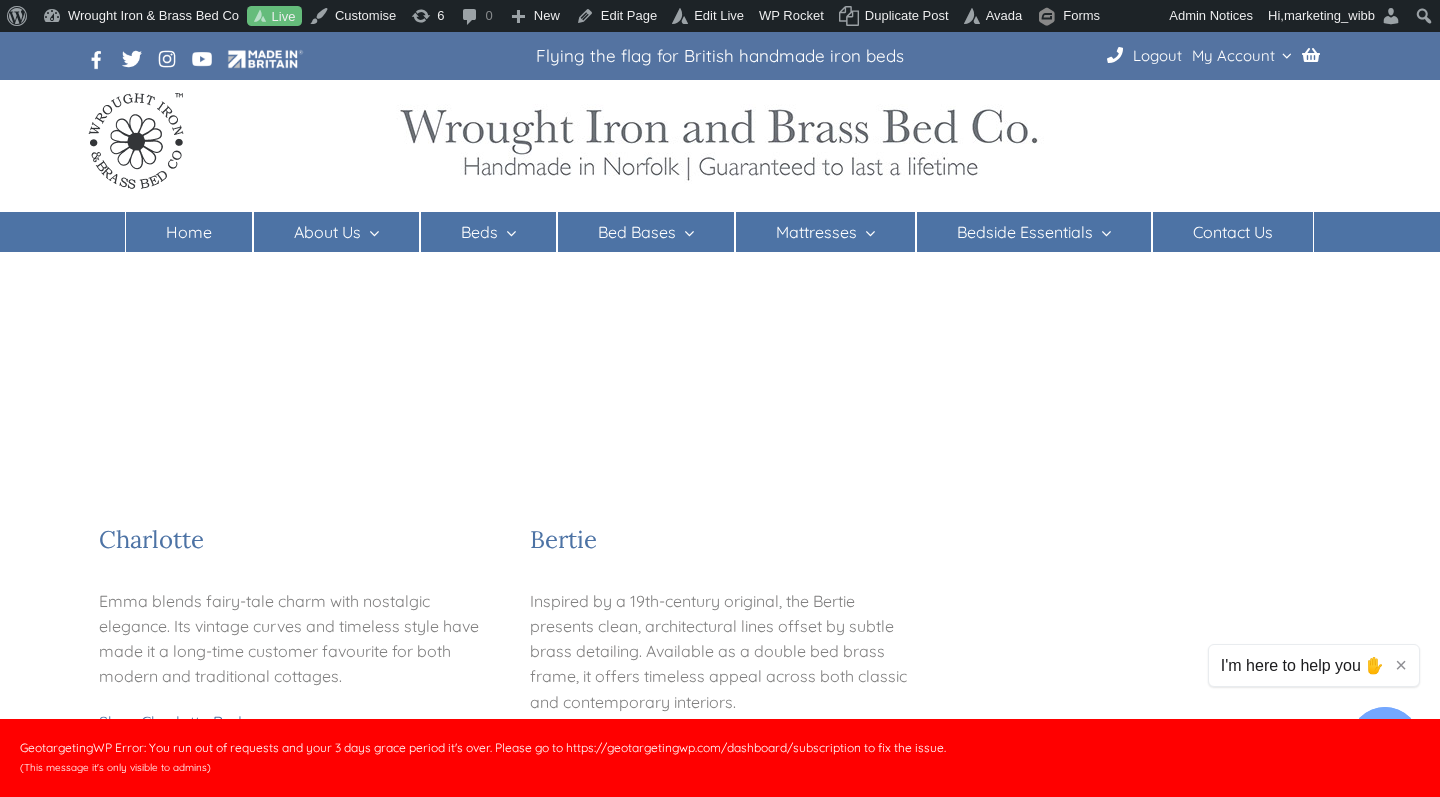 scroll, scrollTop: 1387, scrollLeft: 0, axis: vertical 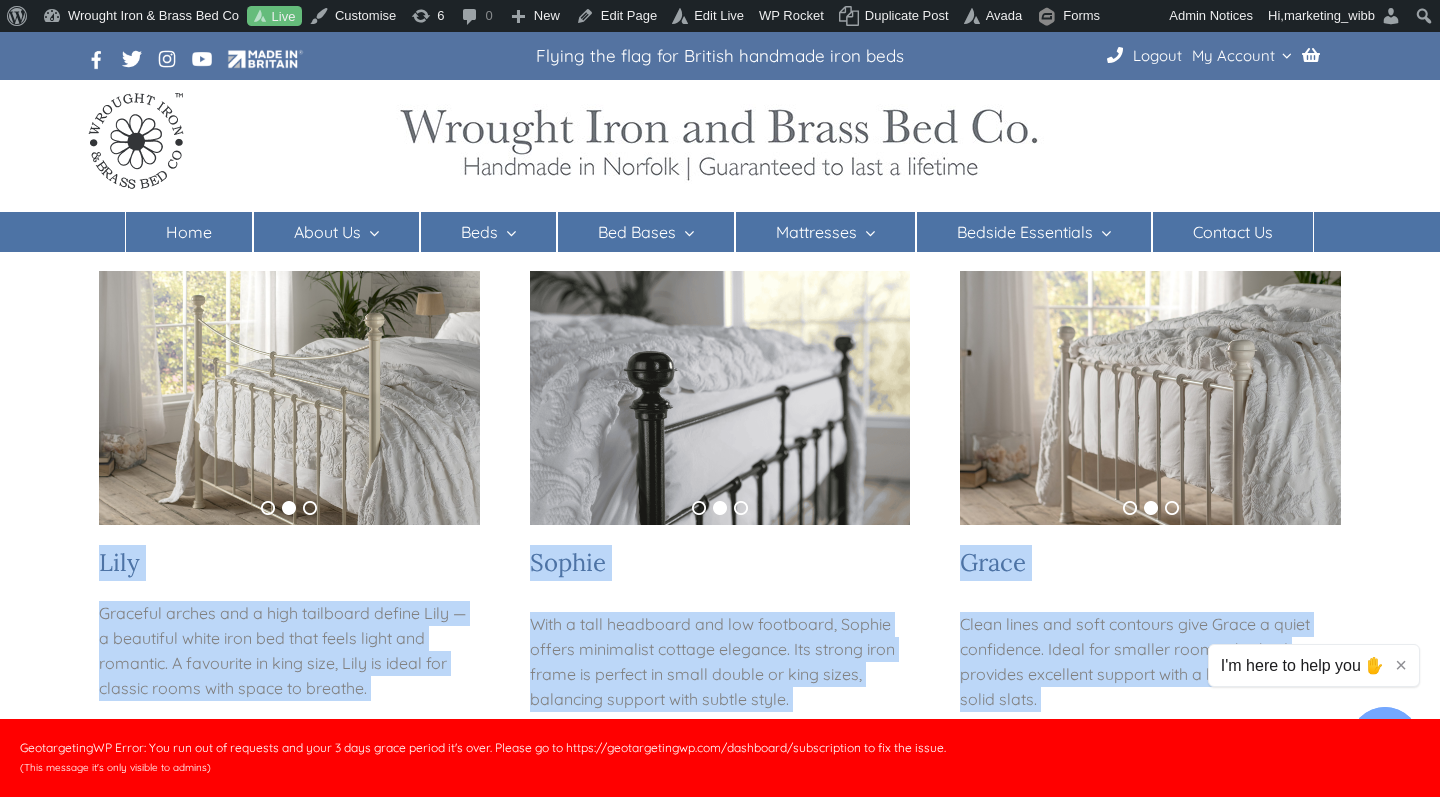drag, startPoint x: 613, startPoint y: 531, endPoint x: 75, endPoint y: 502, distance: 538.781 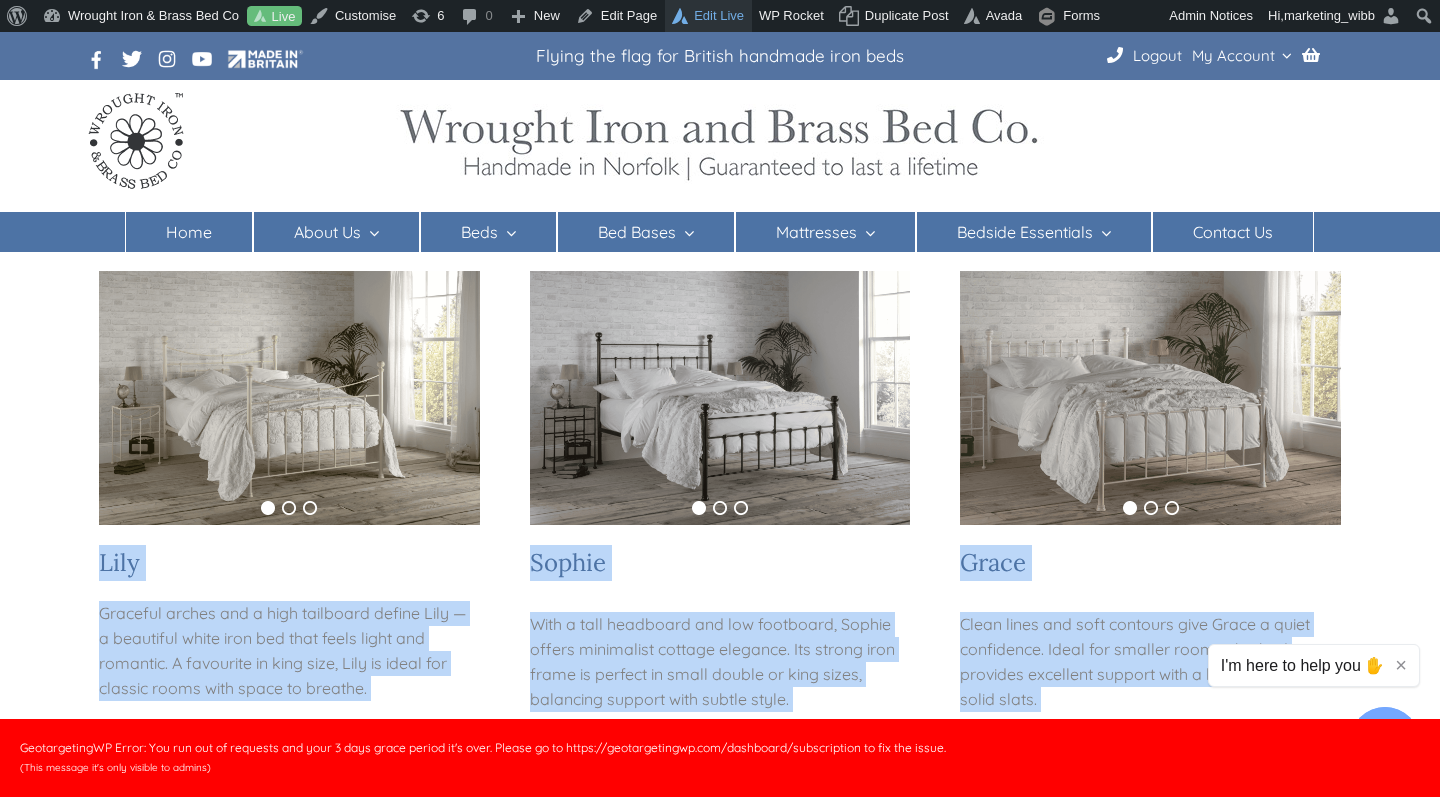 click on "Edit Live" at bounding box center (708, 16) 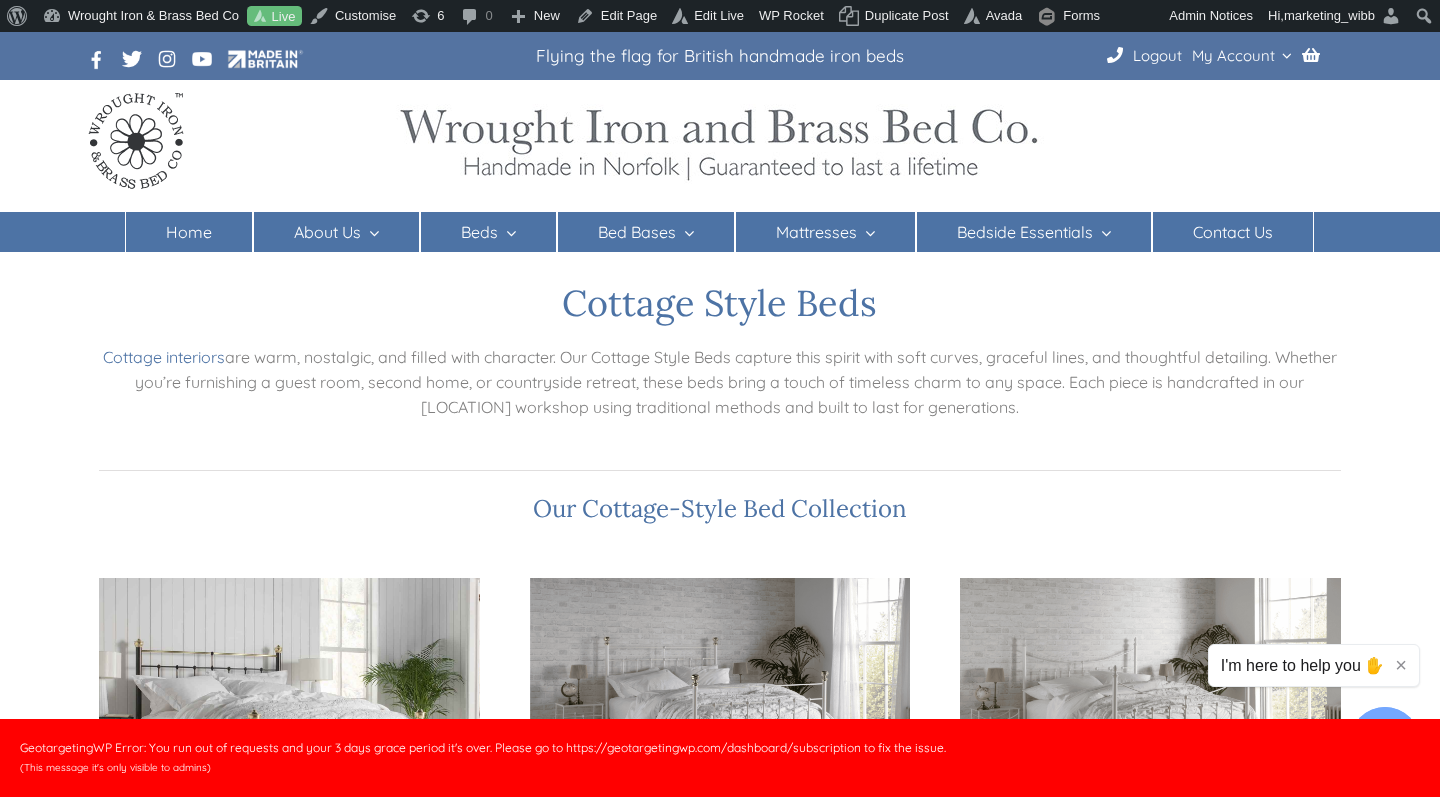 scroll, scrollTop: 0, scrollLeft: 0, axis: both 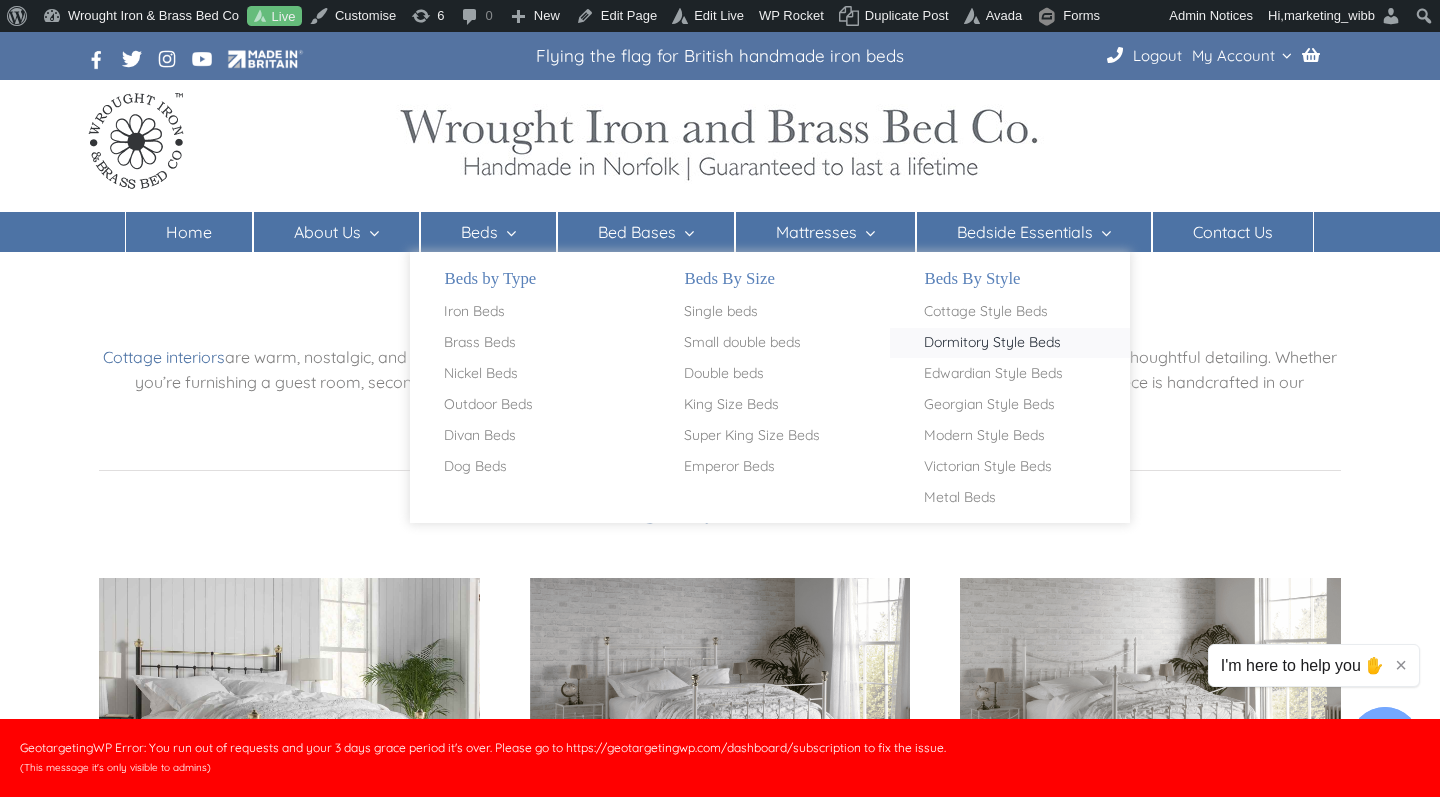 click on "Dormitory Style Beds" at bounding box center [992, 343] 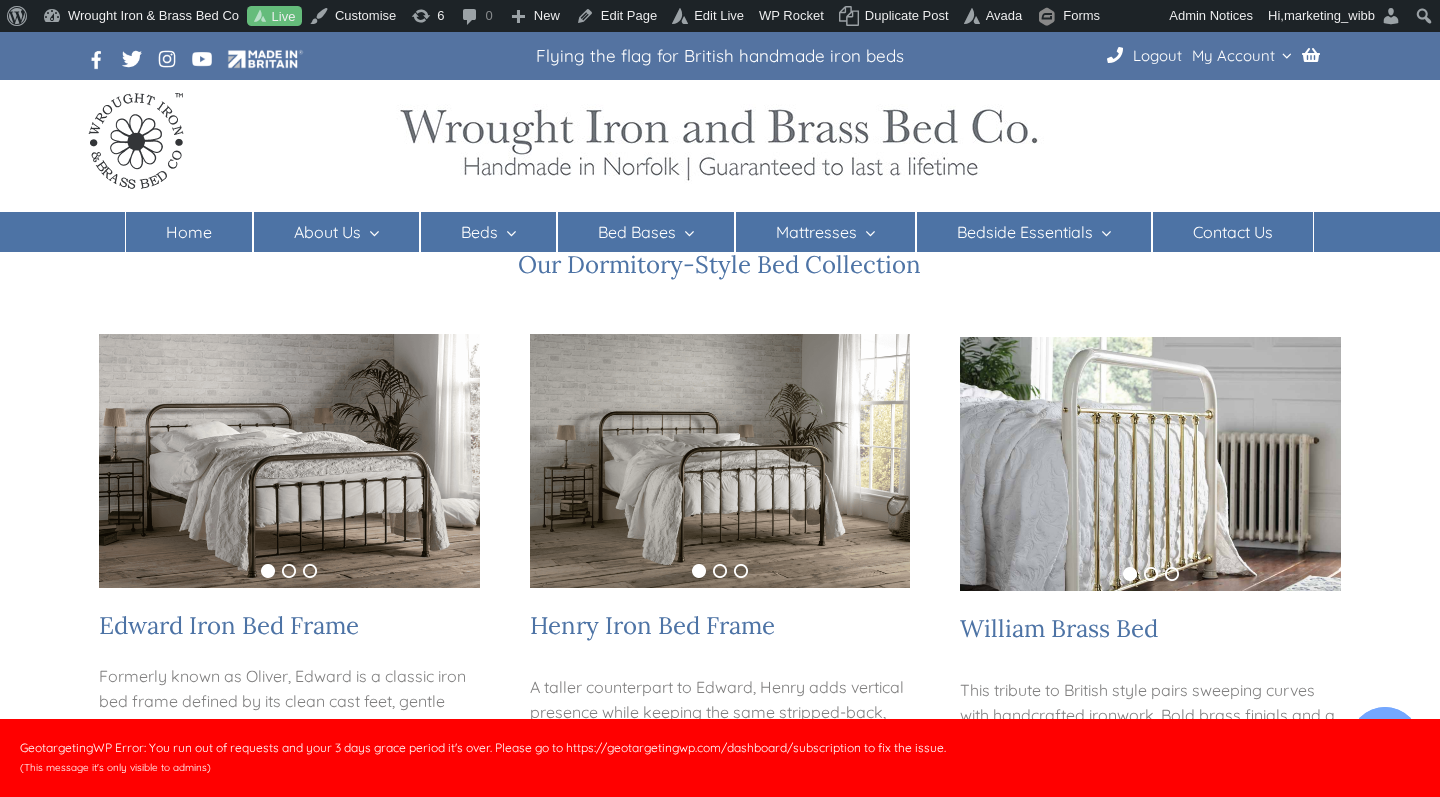 scroll, scrollTop: 334, scrollLeft: 0, axis: vertical 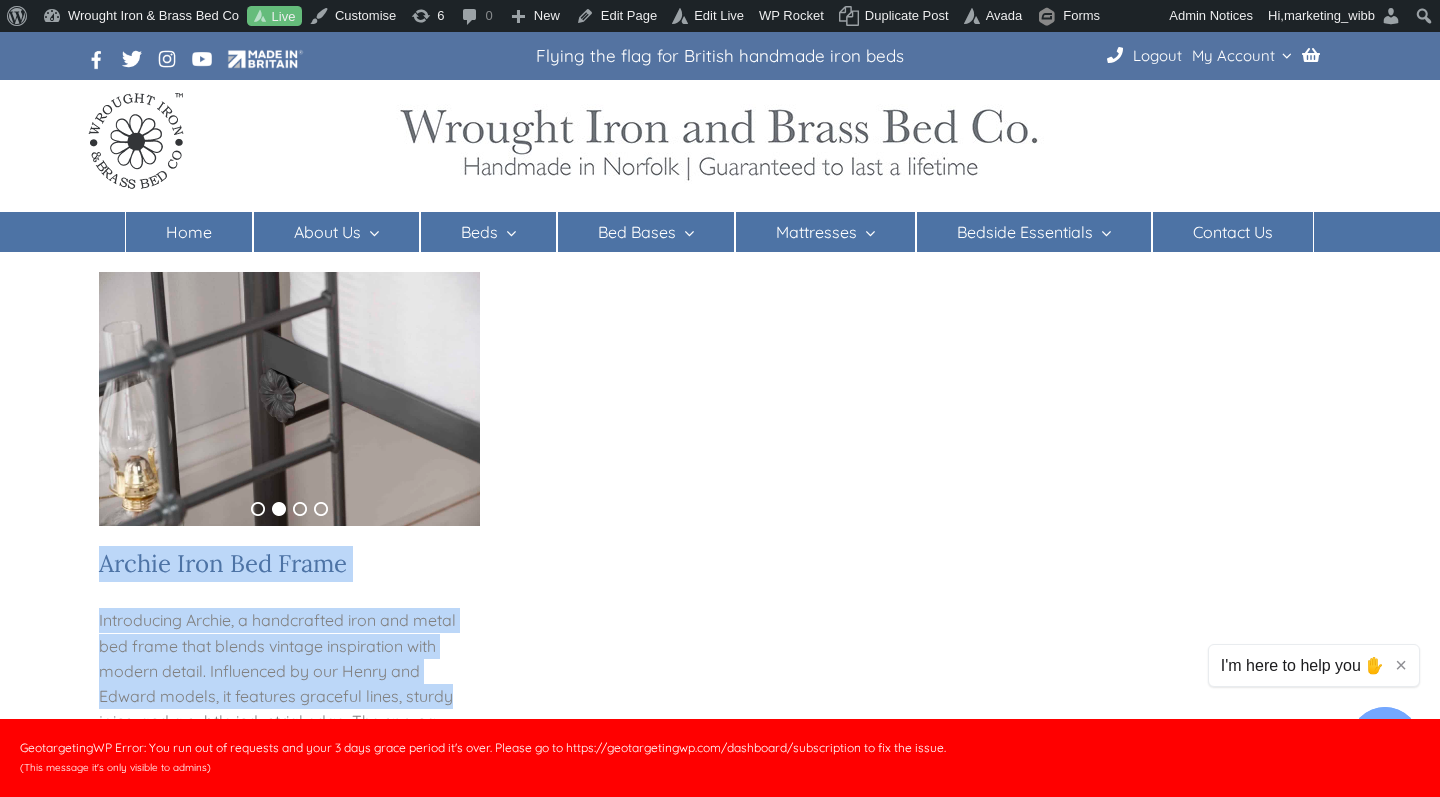 drag, startPoint x: 517, startPoint y: 265, endPoint x: 573, endPoint y: 685, distance: 423.7169 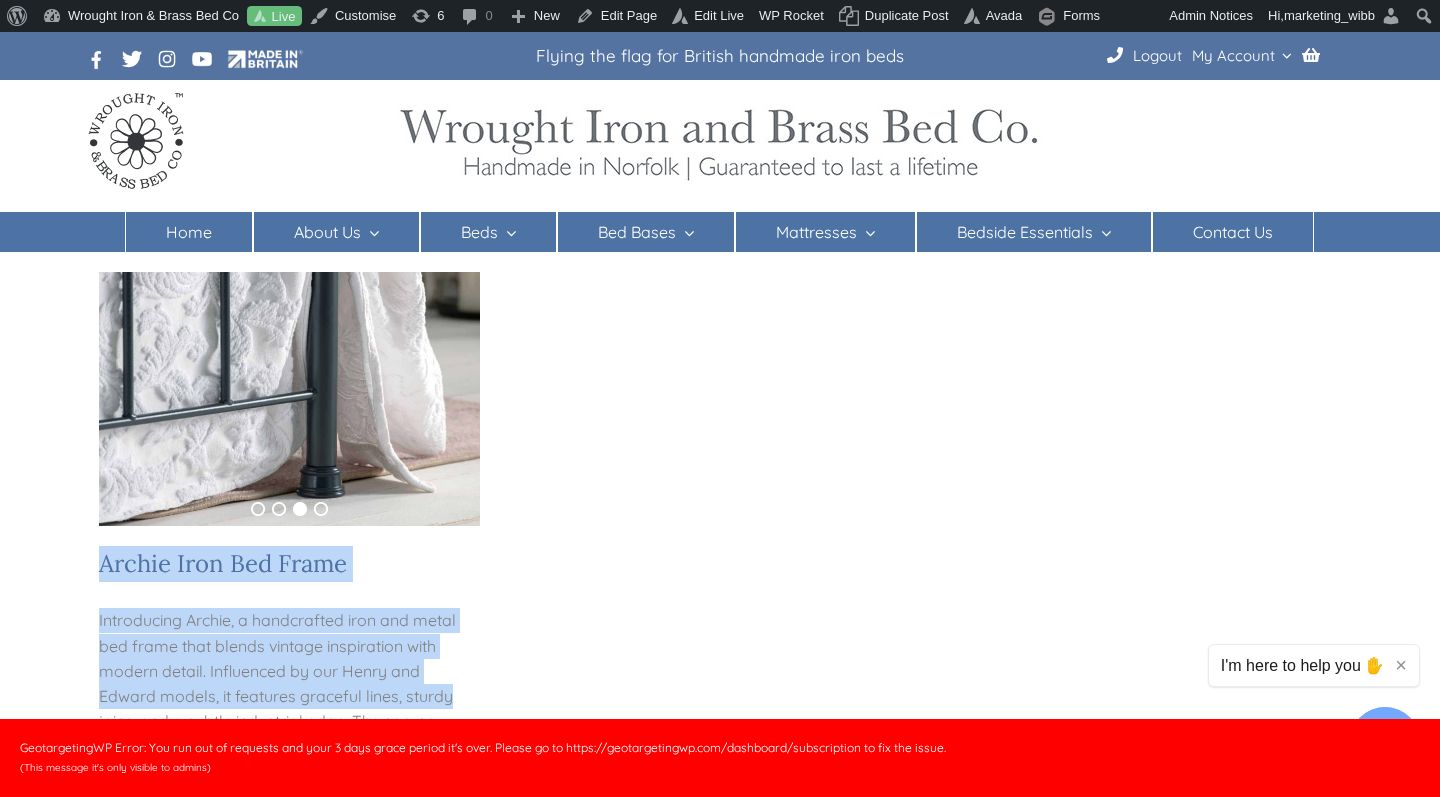 click on "1 2 3 4
Archie Iron Bed Frame
Introducing Archie, a handcrafted iron and metal bed frame that blends vintage inspiration with modern detail. Influenced by our Henry and Edward models, it features graceful lines, sturdy joins, and a subtle industrial edge. The sprung slatted base delivers responsive support and dependable day-to-night comfort." at bounding box center (720, 548) 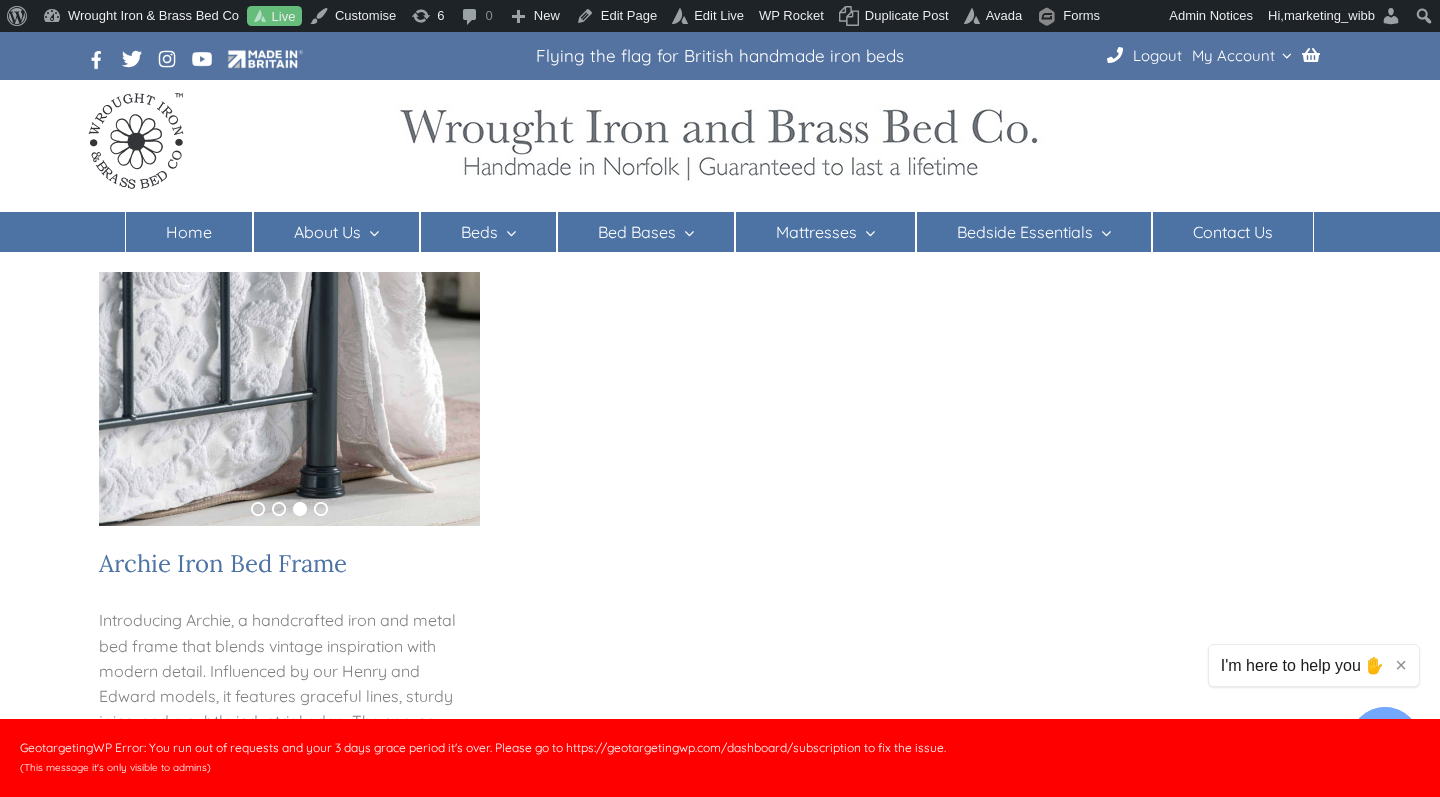 click on "1 2 3 4
Archie Iron Bed Frame
Introducing Archie, a handcrafted iron and metal bed frame that blends vintage inspiration with modern detail. Influenced by our Henry and Edward models, it features graceful lines, sturdy joins, and a subtle industrial edge. The sprung slatted base delivers responsive support and dependable day-to-night comfort." at bounding box center (720, 548) 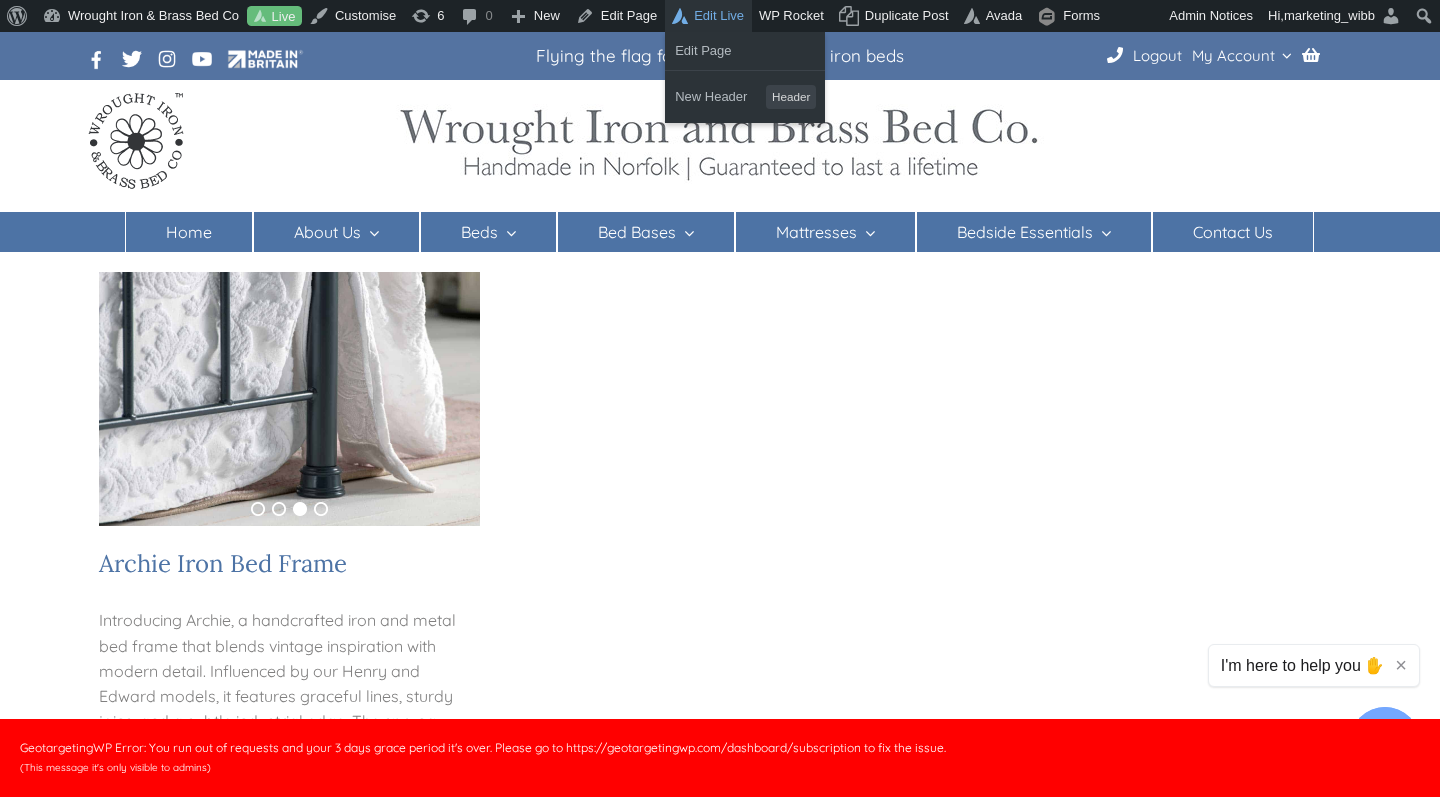 click on "Edit Live" at bounding box center (708, 16) 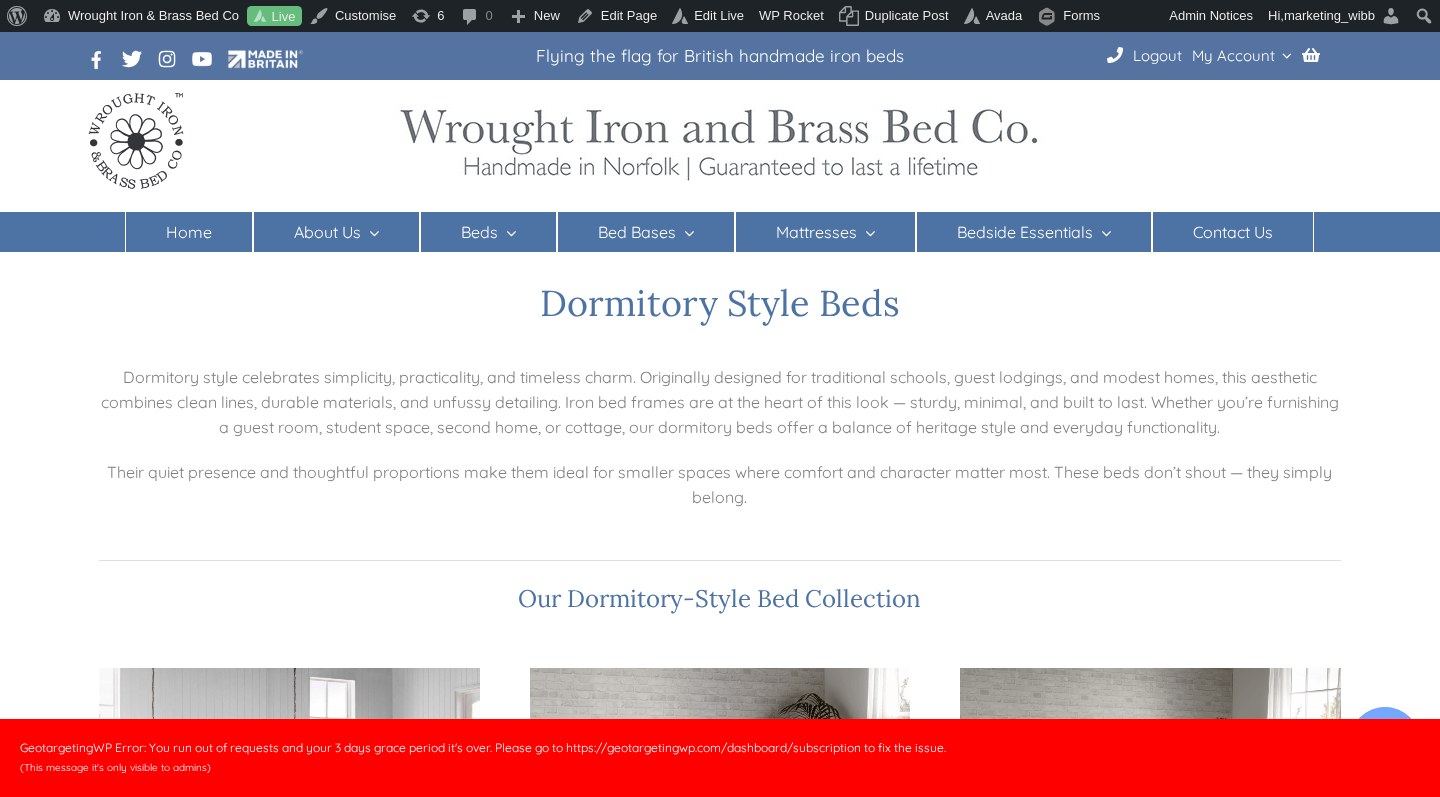 scroll, scrollTop: 0, scrollLeft: 0, axis: both 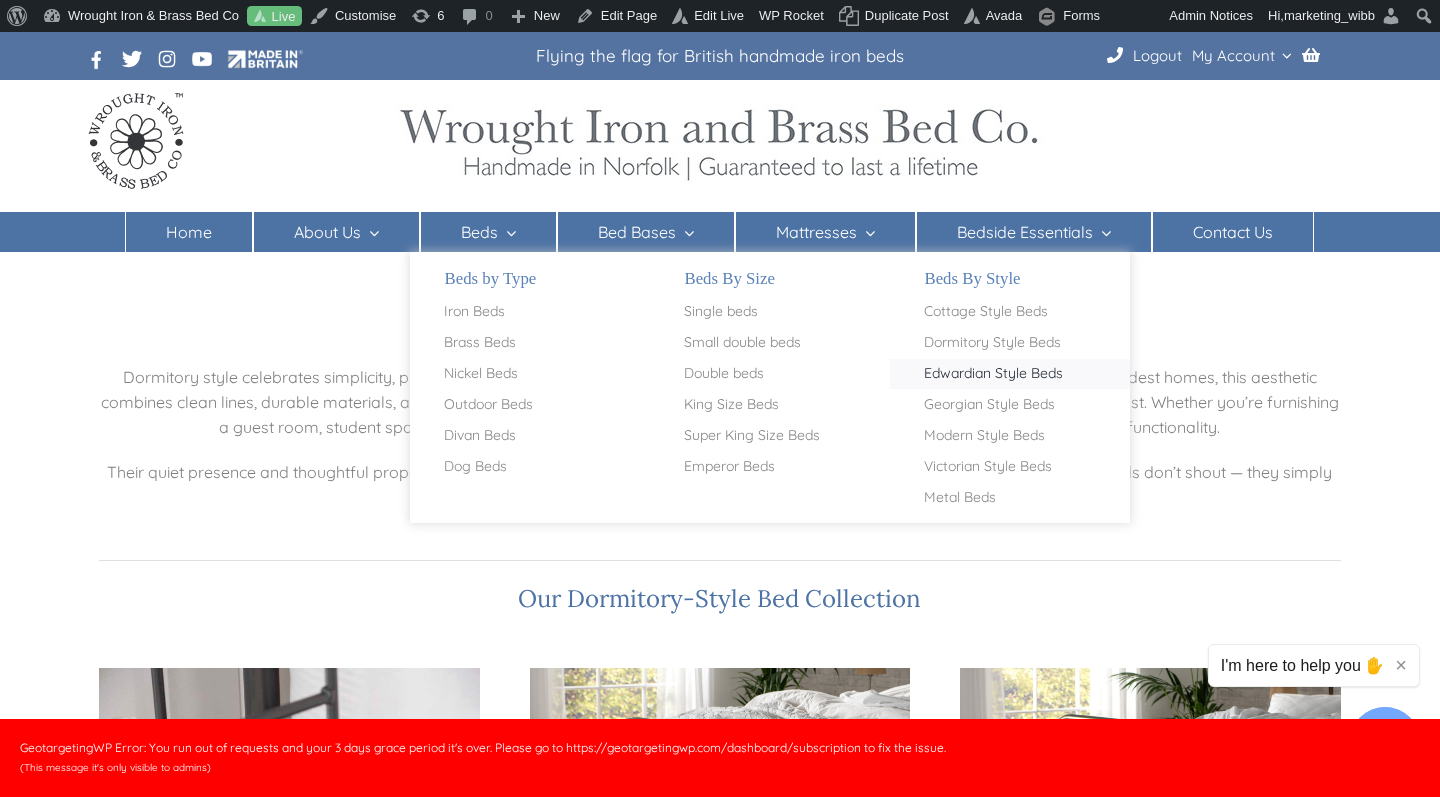 click on "Edwardian Style Beds" at bounding box center (993, 374) 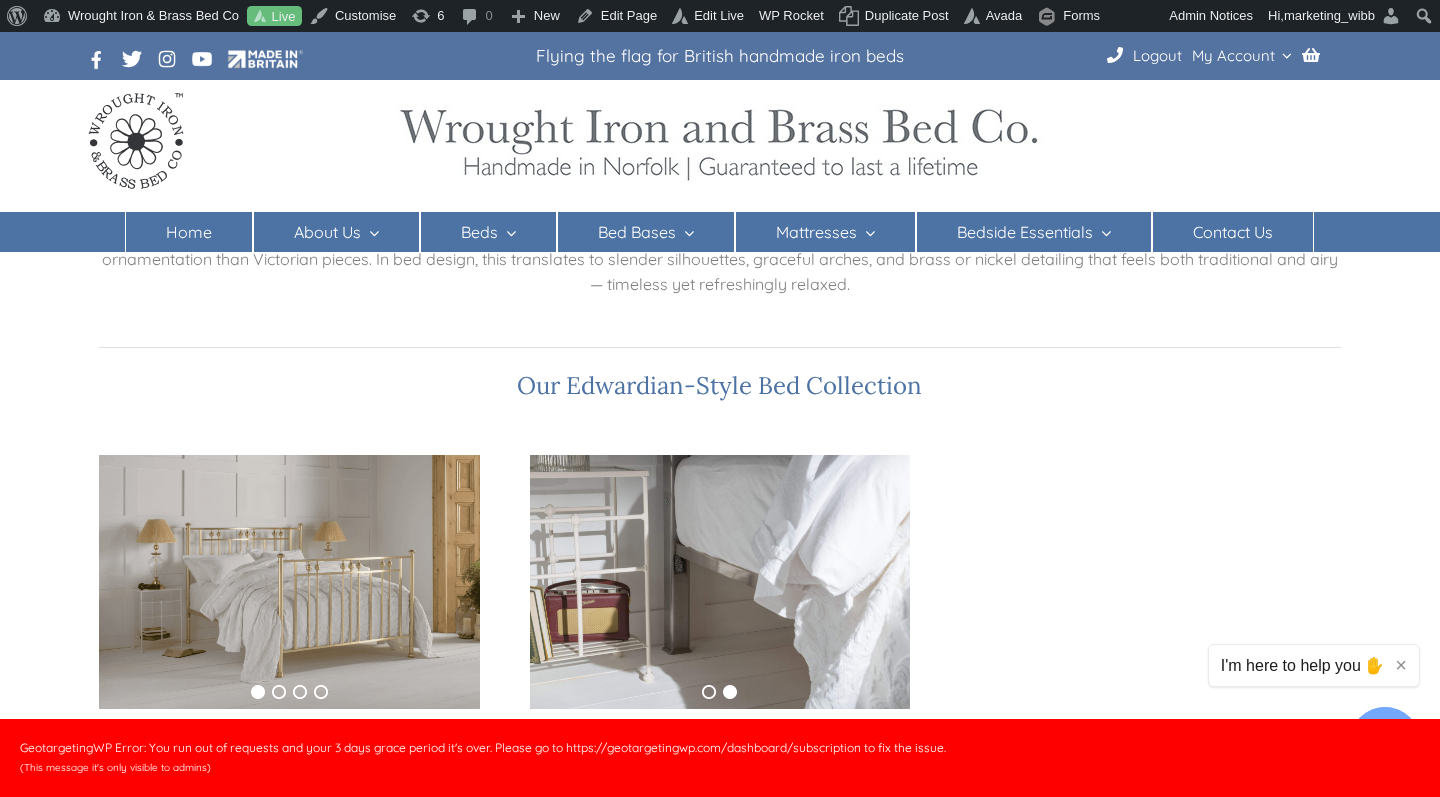 scroll, scrollTop: 163, scrollLeft: 0, axis: vertical 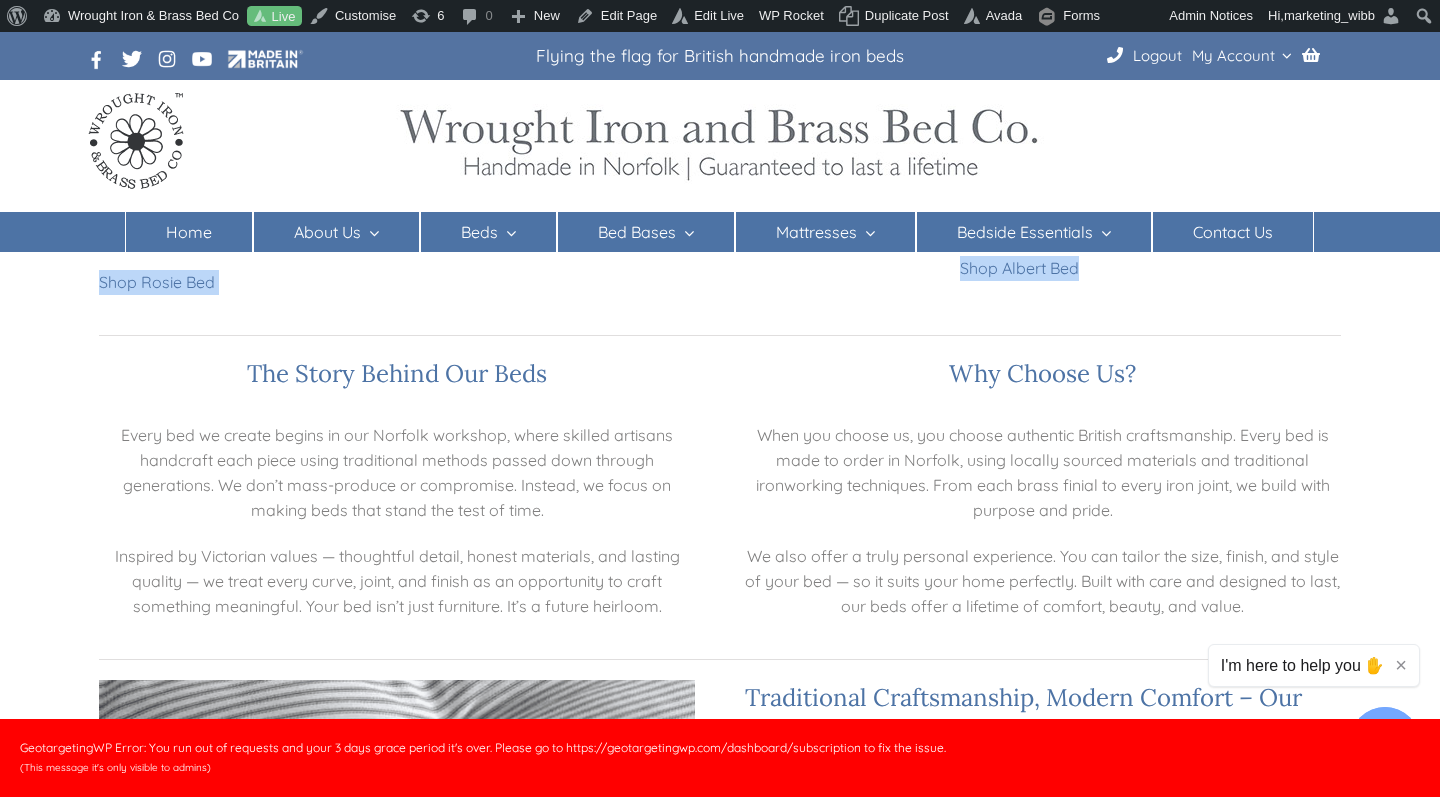 drag, startPoint x: 516, startPoint y: 354, endPoint x: 995, endPoint y: 322, distance: 480.06772 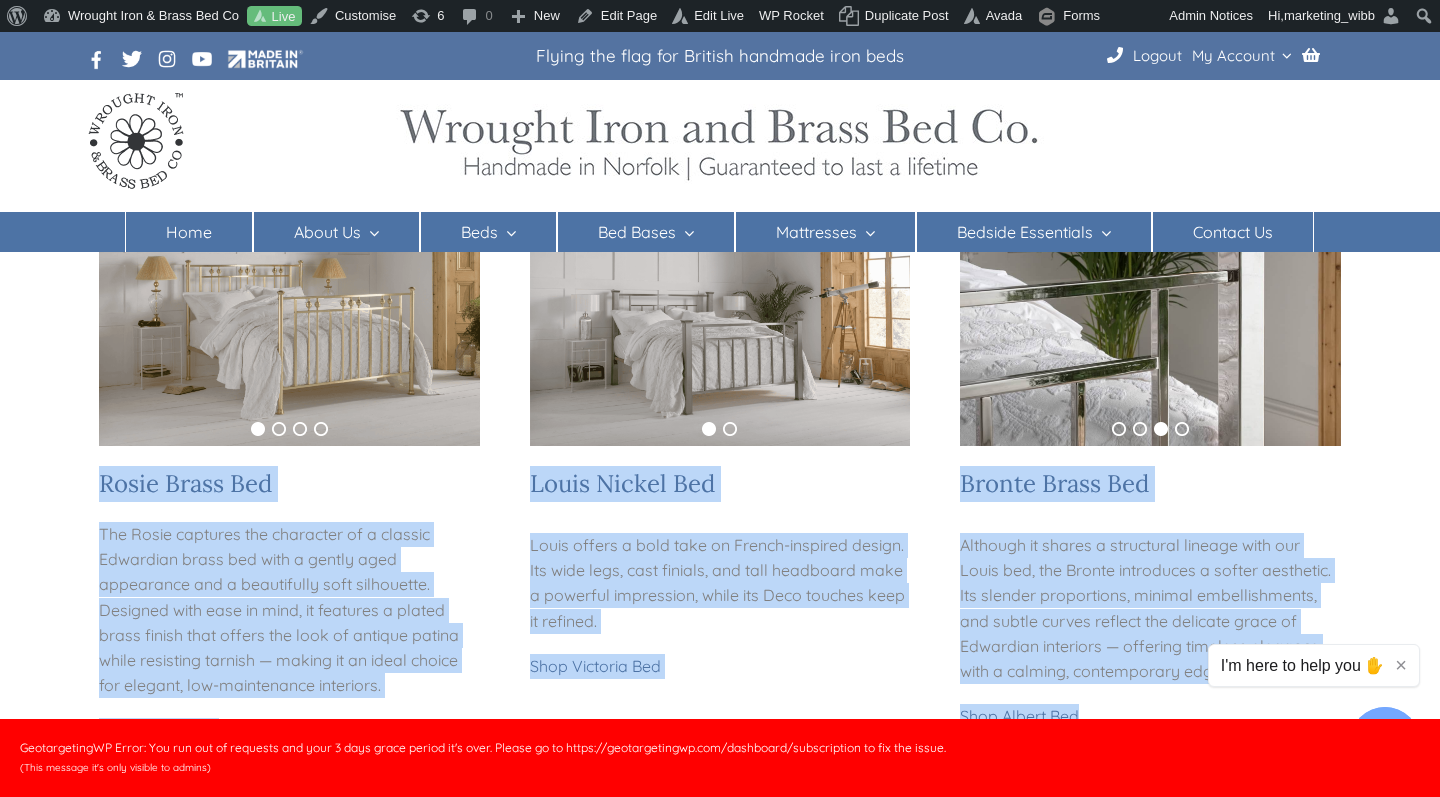 scroll, scrollTop: 398, scrollLeft: 0, axis: vertical 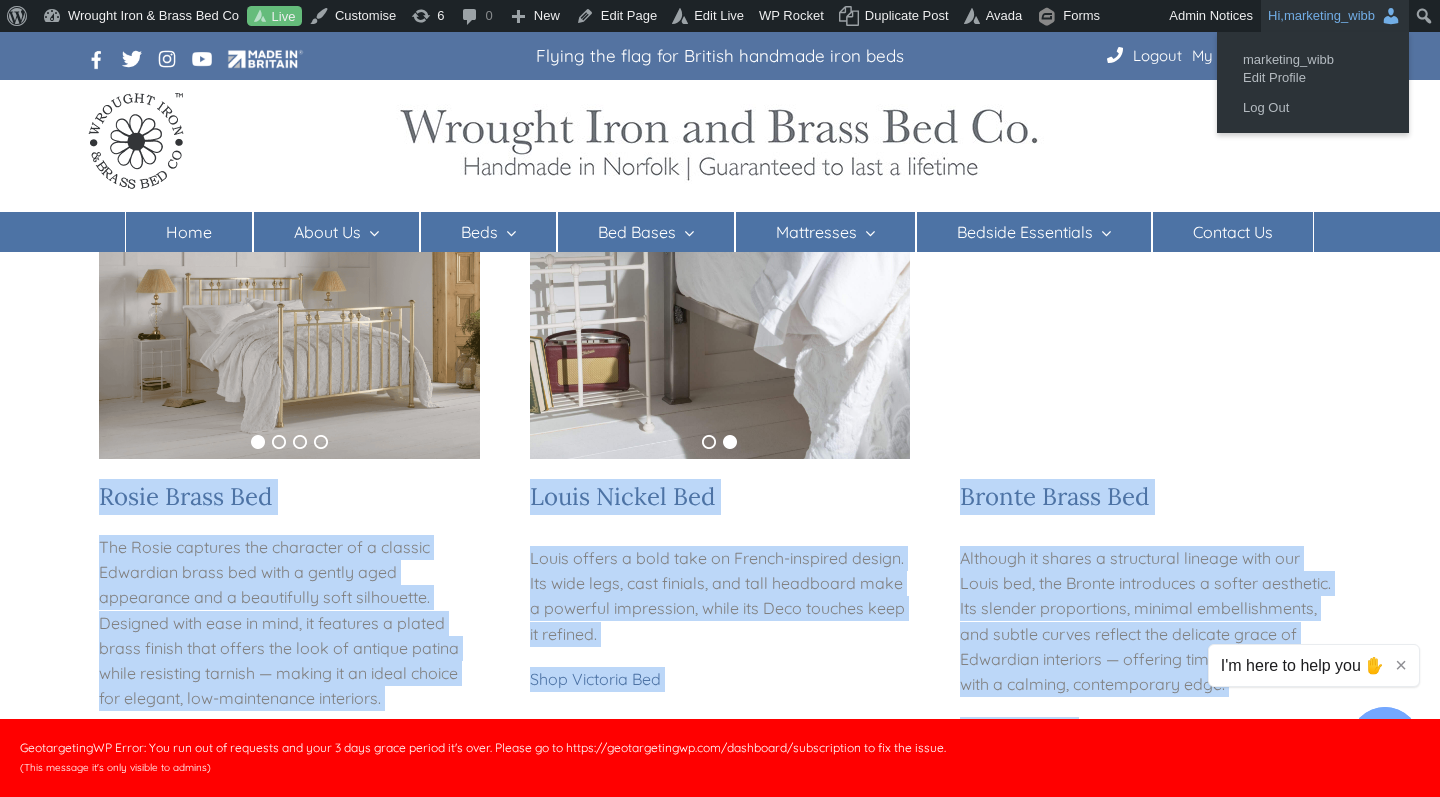 copy on "Our Edwardian-Style Bed Collection 1 2 3 4
Rosie Brass Bed The Rosie captures the character of a classic Edwardian brass bed with a gently aged appearance and a beautifully soft silhouette. Designed with ease in mind, it features a plated brass finish that offers the look of antique patina while resisting tarnish — making it an ideal choice for elegant, low-maintenance interiors.
Shop Rosie Bed
1 2
Louis Nickel Bed Louis offers a bold take on French-inspired design. Its wide legs, cast finials, and tall headboard make a powerful impression, while its Deco touches keep it refined.
Shop Victoria Bed
1 2 3 4
Bronte Brass Bed Although it shares a structural lineage with our Louis bed, the Bronte introduces a softer aesthetic. Its slender proportions, minimal embellishments, and subtle curves reflect the delicate grace of Edwardian interiors — offering timeless elegance with a calming, contemporary edge.
Shop Albert Bed" 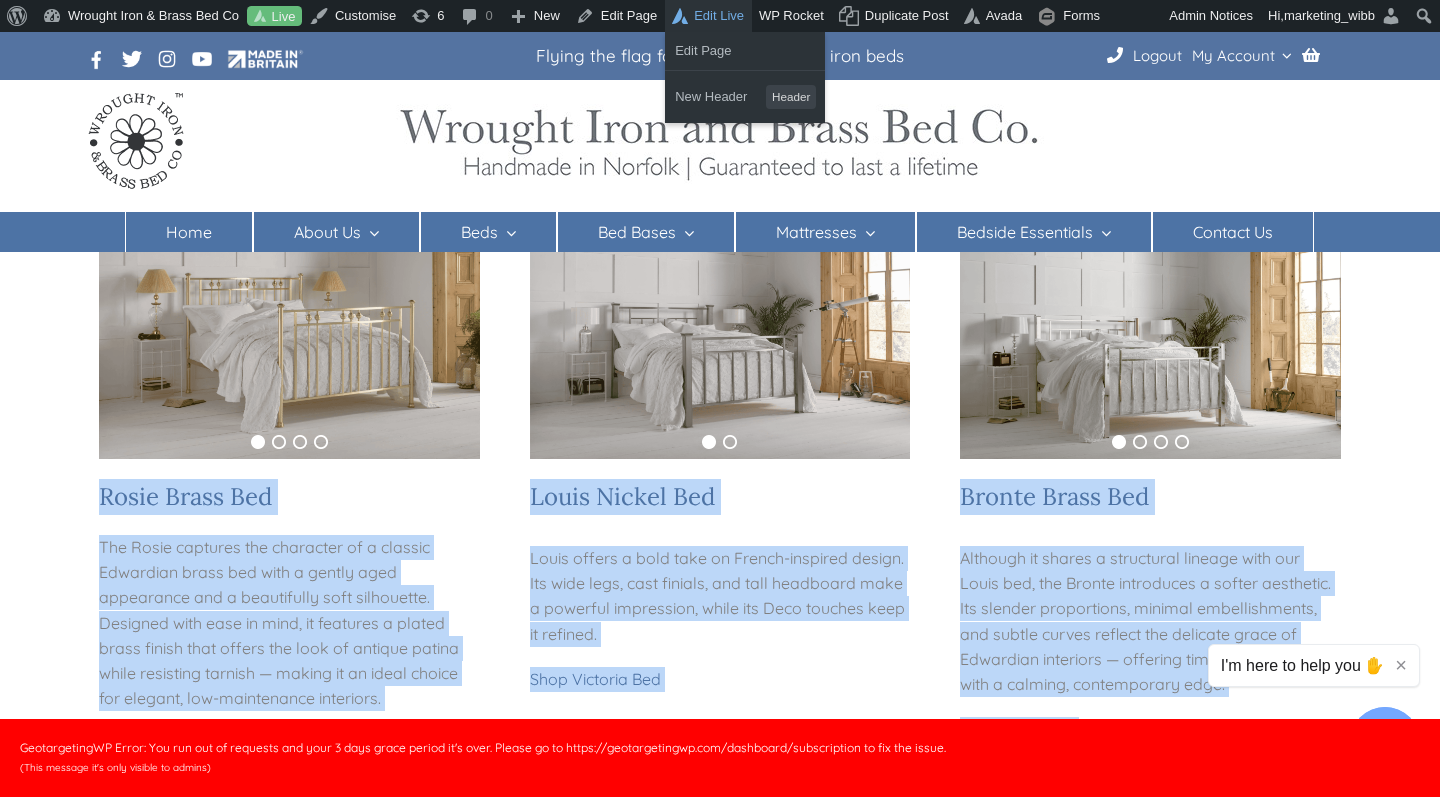 click on "Edit Live" at bounding box center (708, 16) 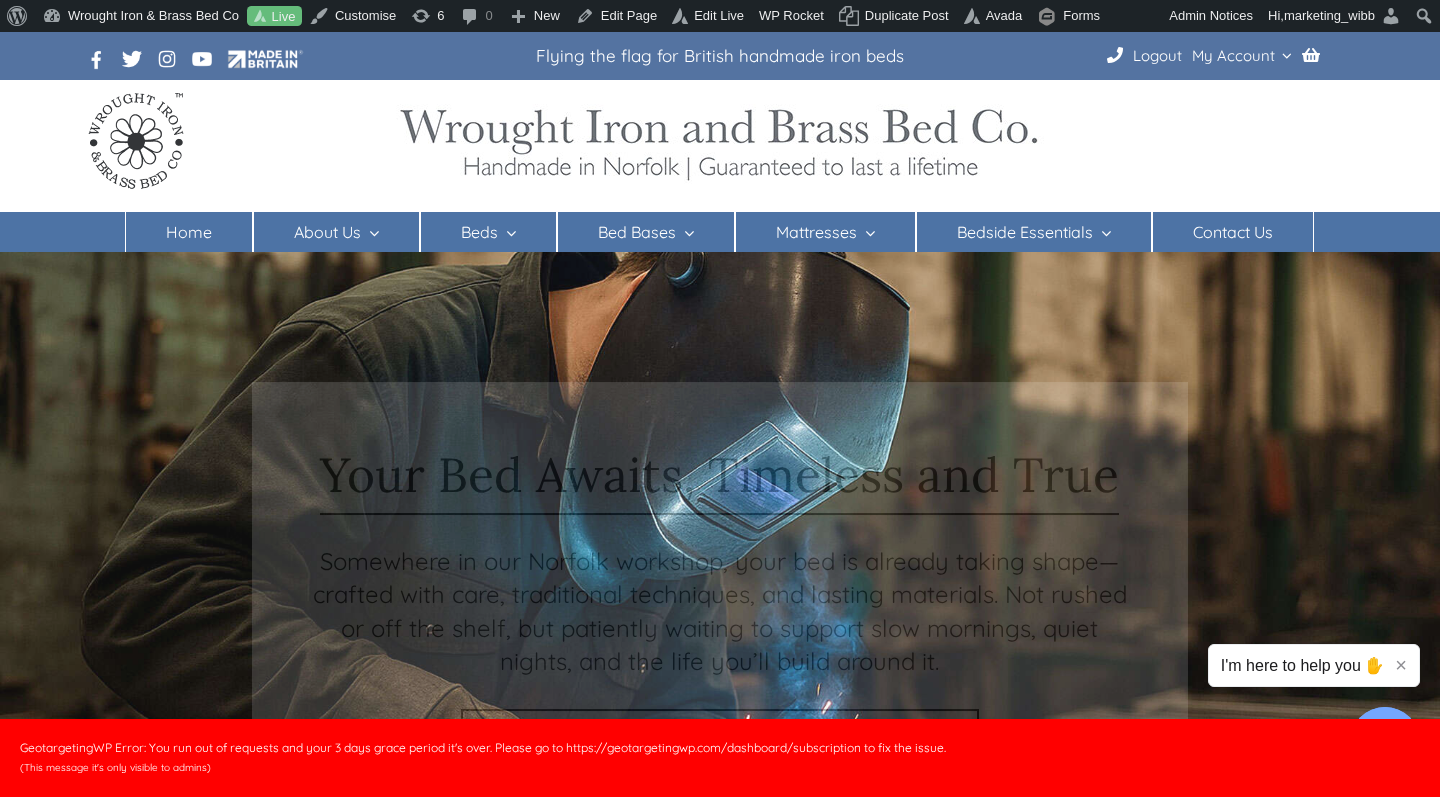 scroll, scrollTop: 0, scrollLeft: 0, axis: both 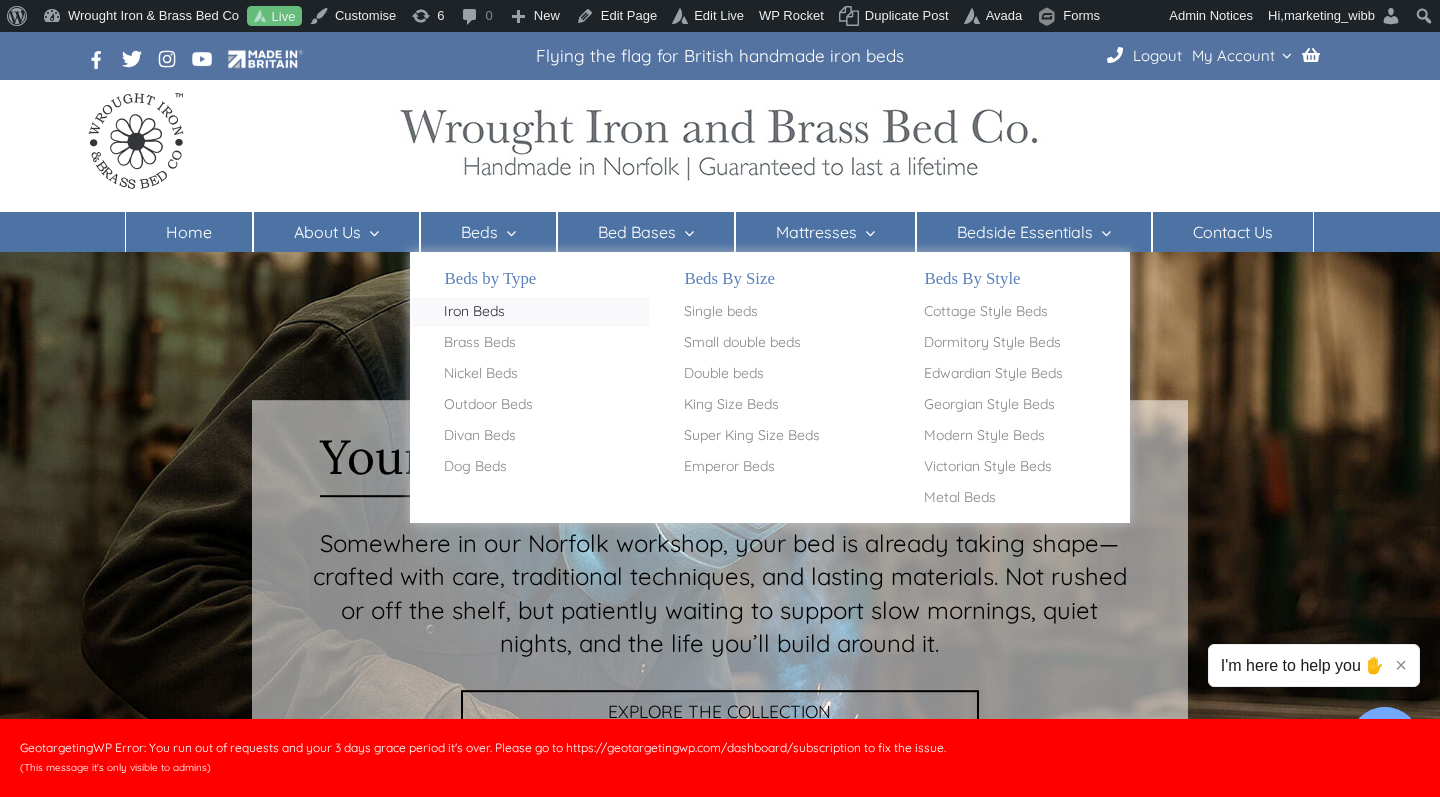 click on "Iron Beds" at bounding box center (474, 312) 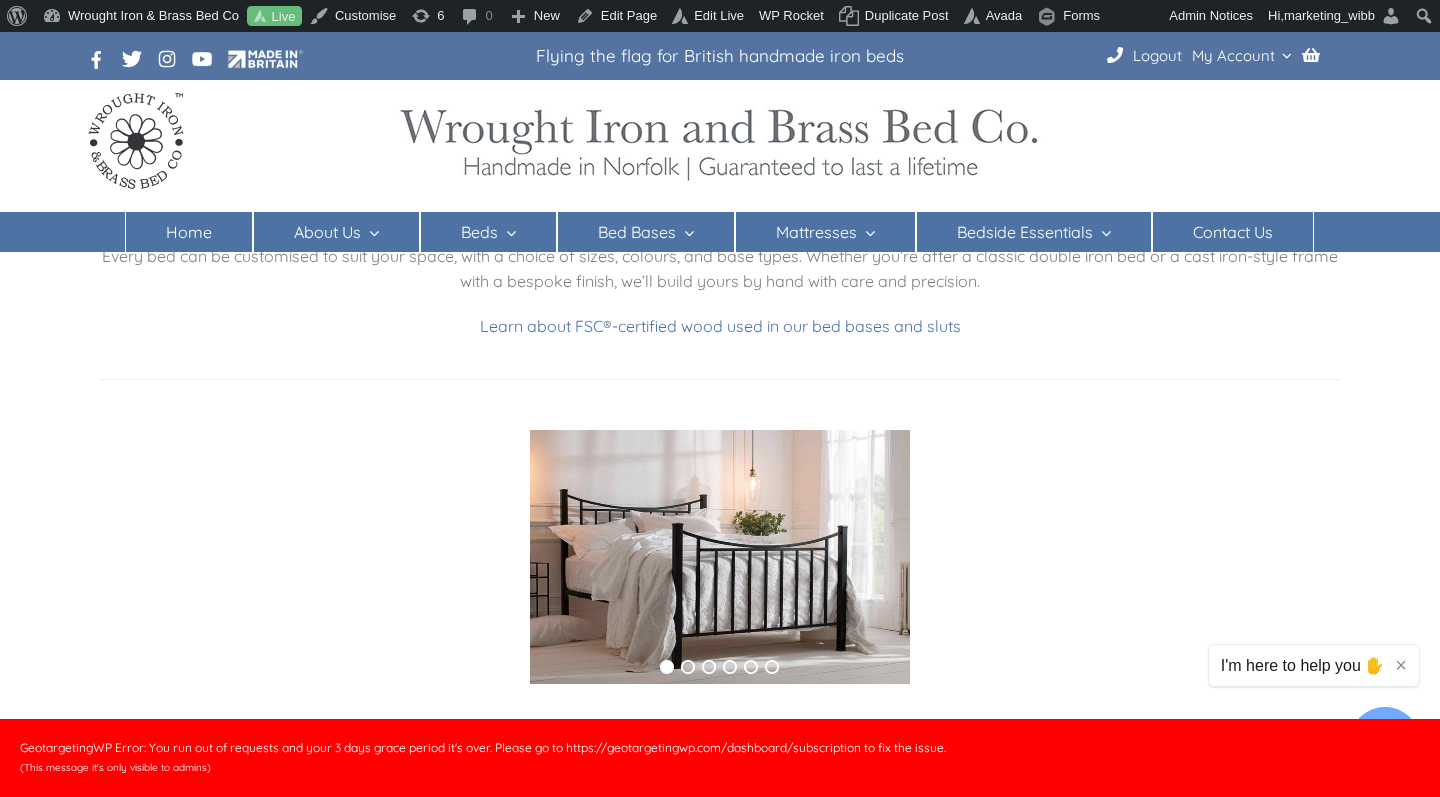 scroll, scrollTop: 199, scrollLeft: 0, axis: vertical 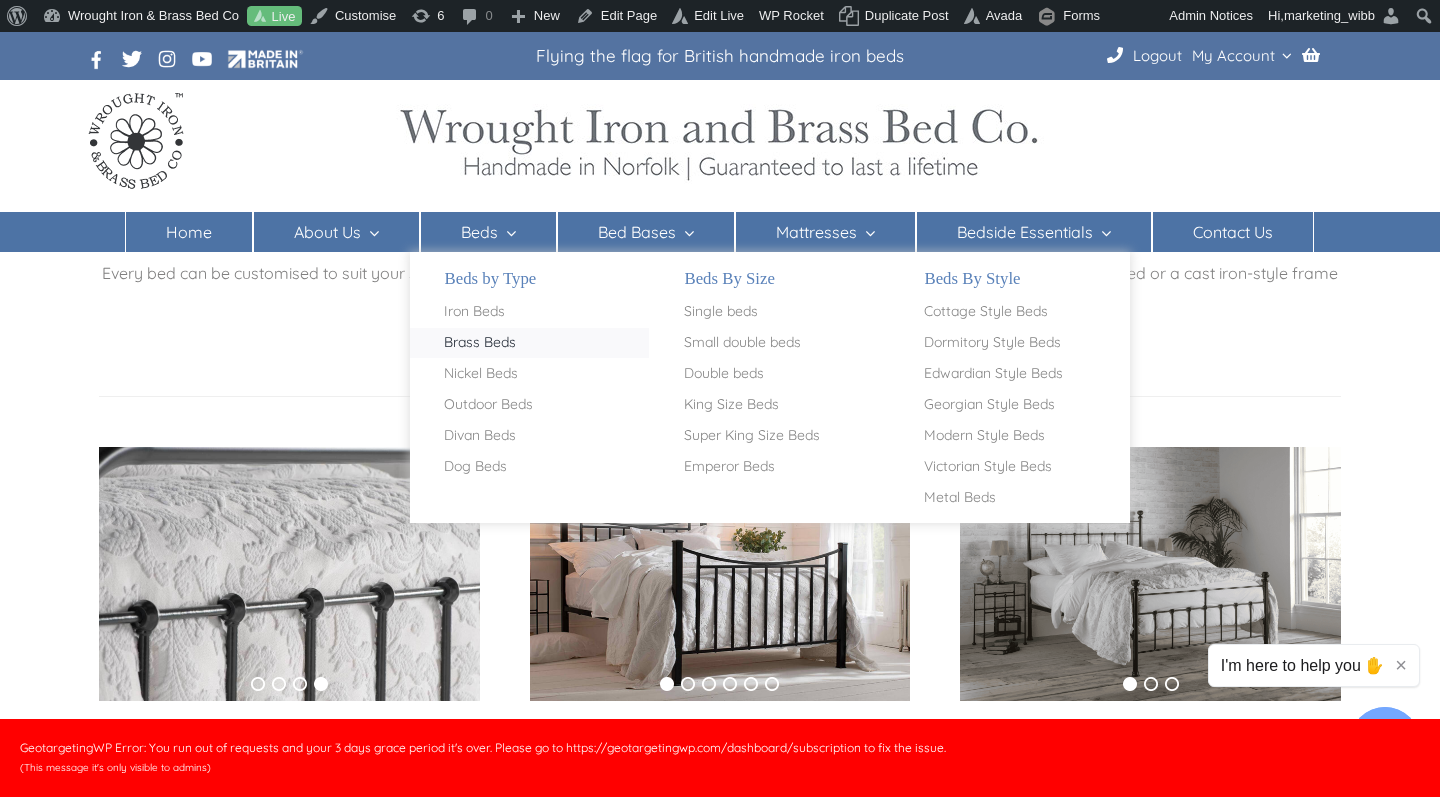 click on "Brass Beds" at bounding box center (480, 343) 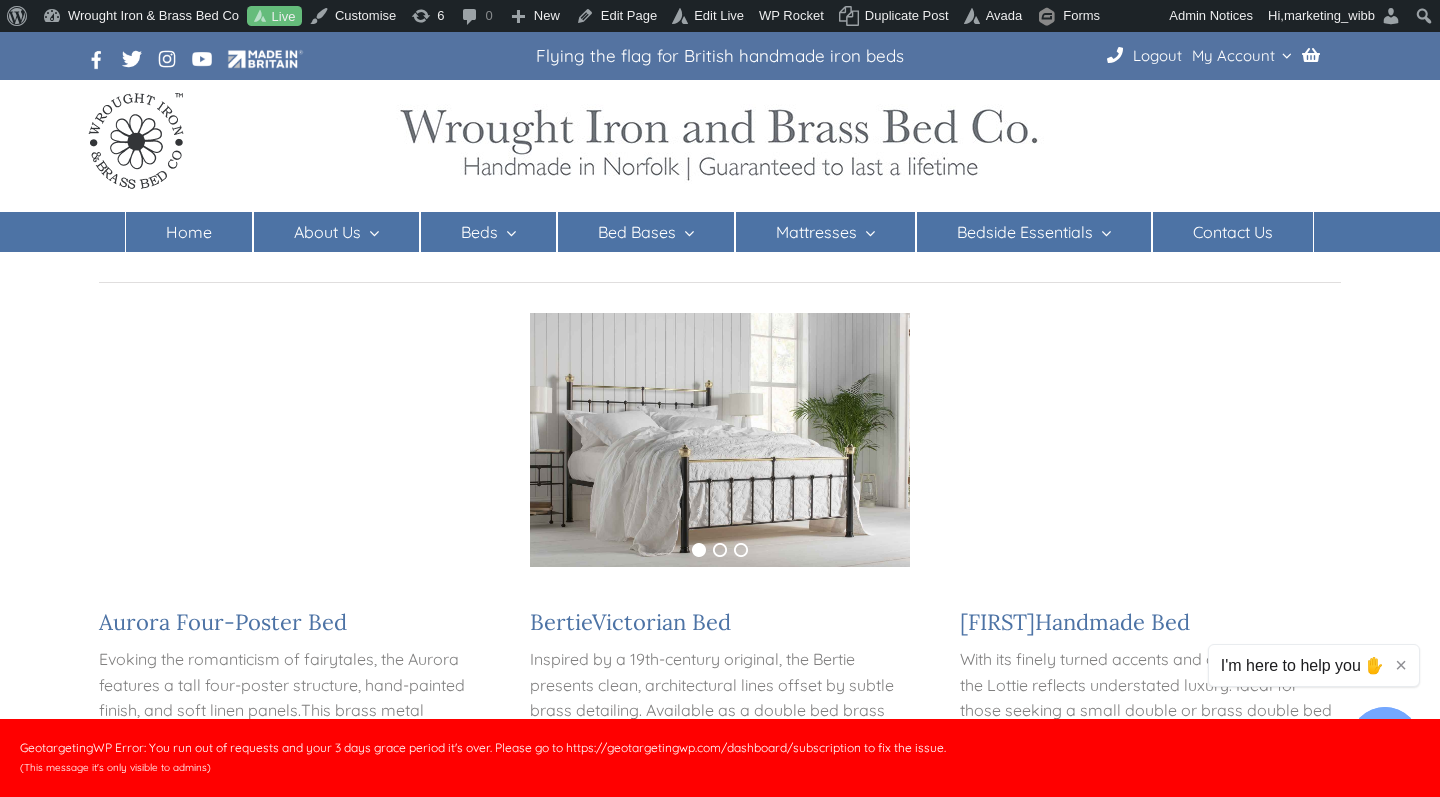 scroll, scrollTop: 208, scrollLeft: 0, axis: vertical 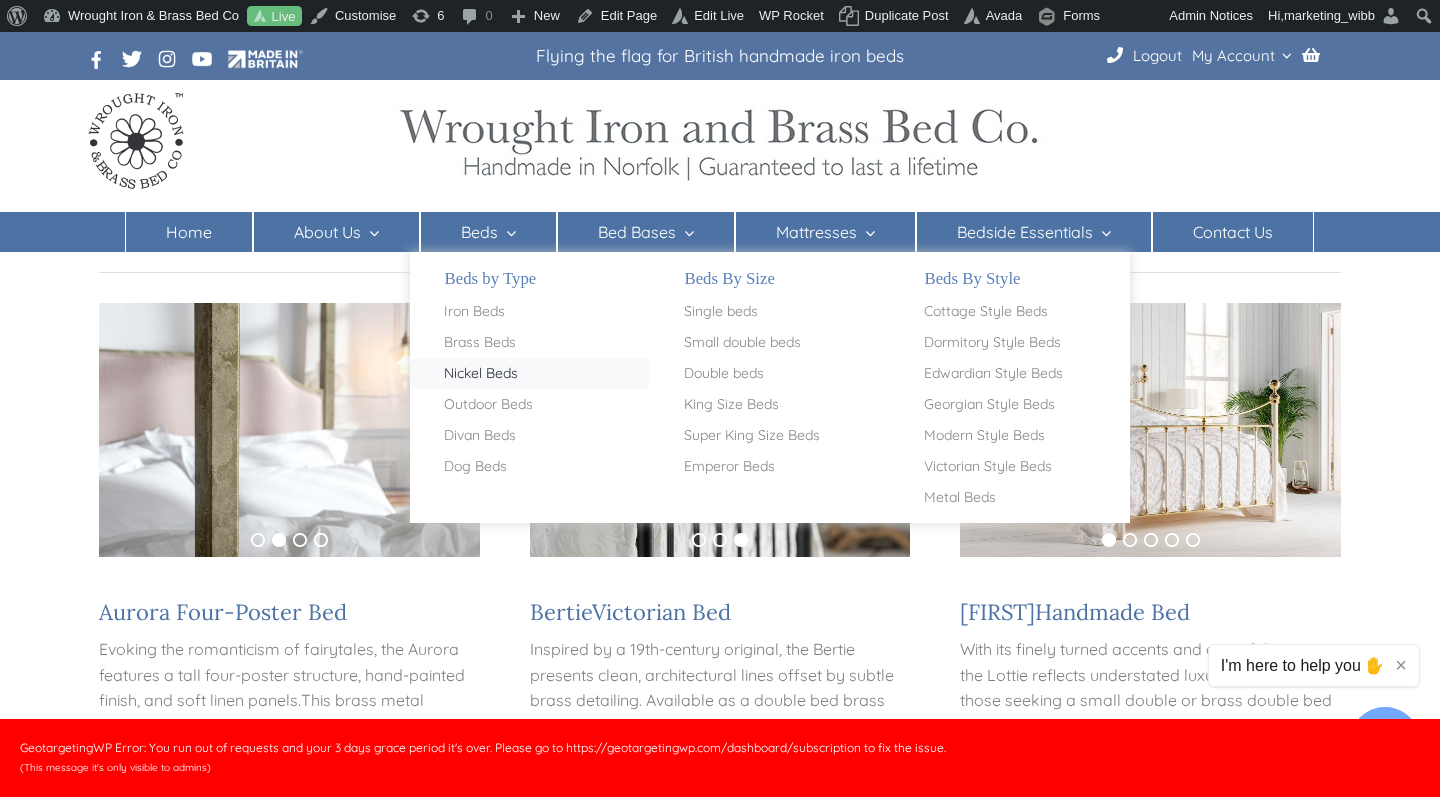 click on "Nickel Beds" at bounding box center [481, 374] 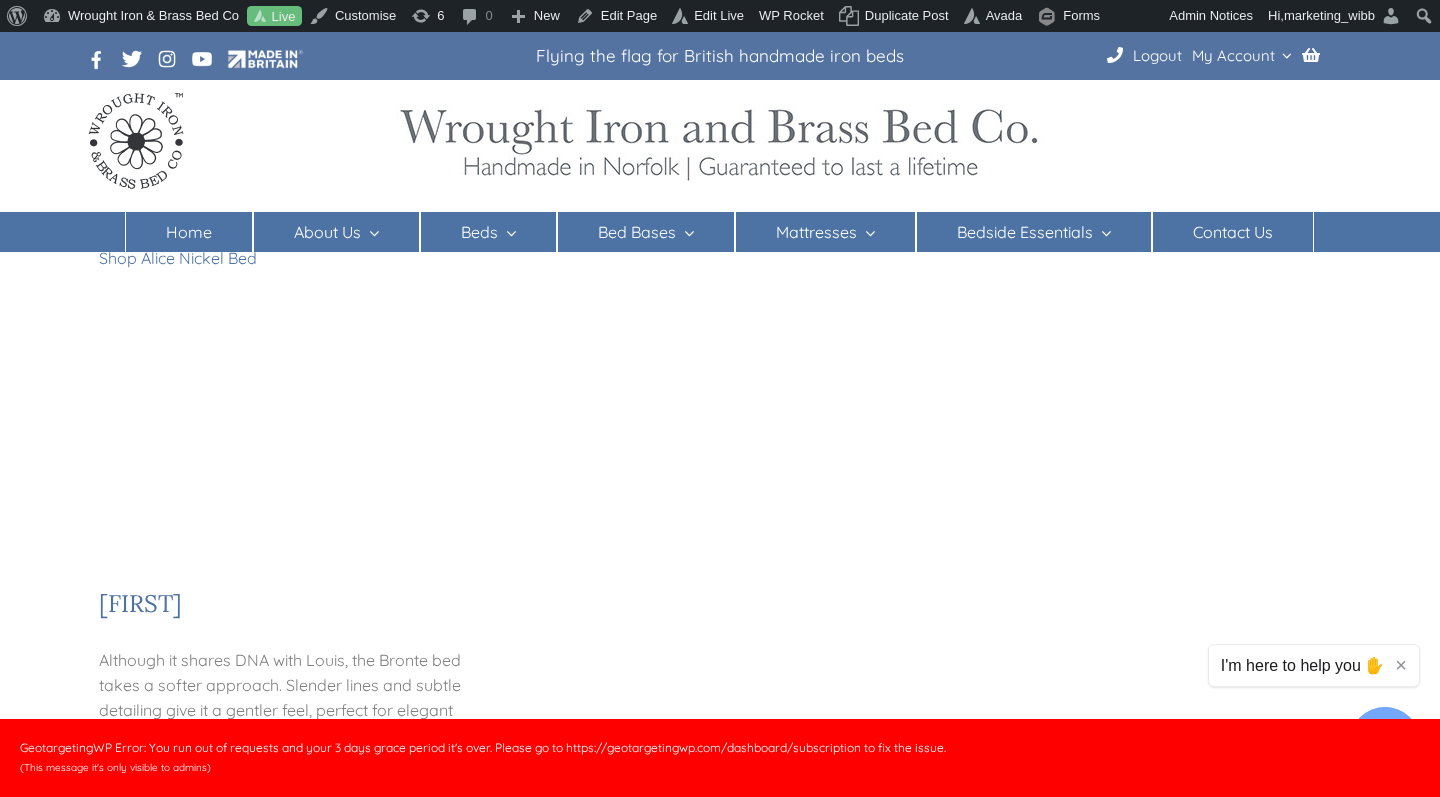 scroll, scrollTop: 885, scrollLeft: 0, axis: vertical 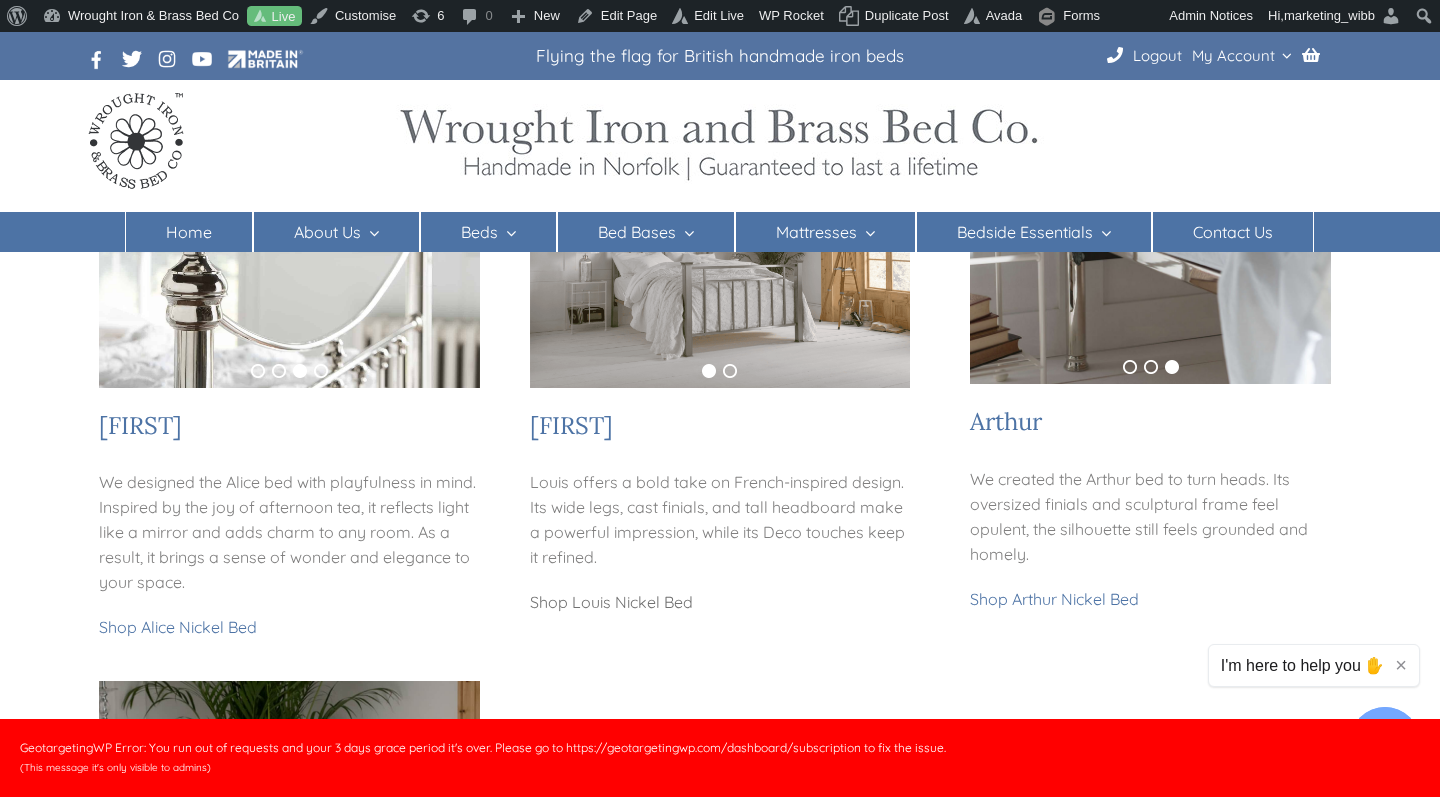 click on "Shop Louis Nickel Bed" at bounding box center [611, 602] 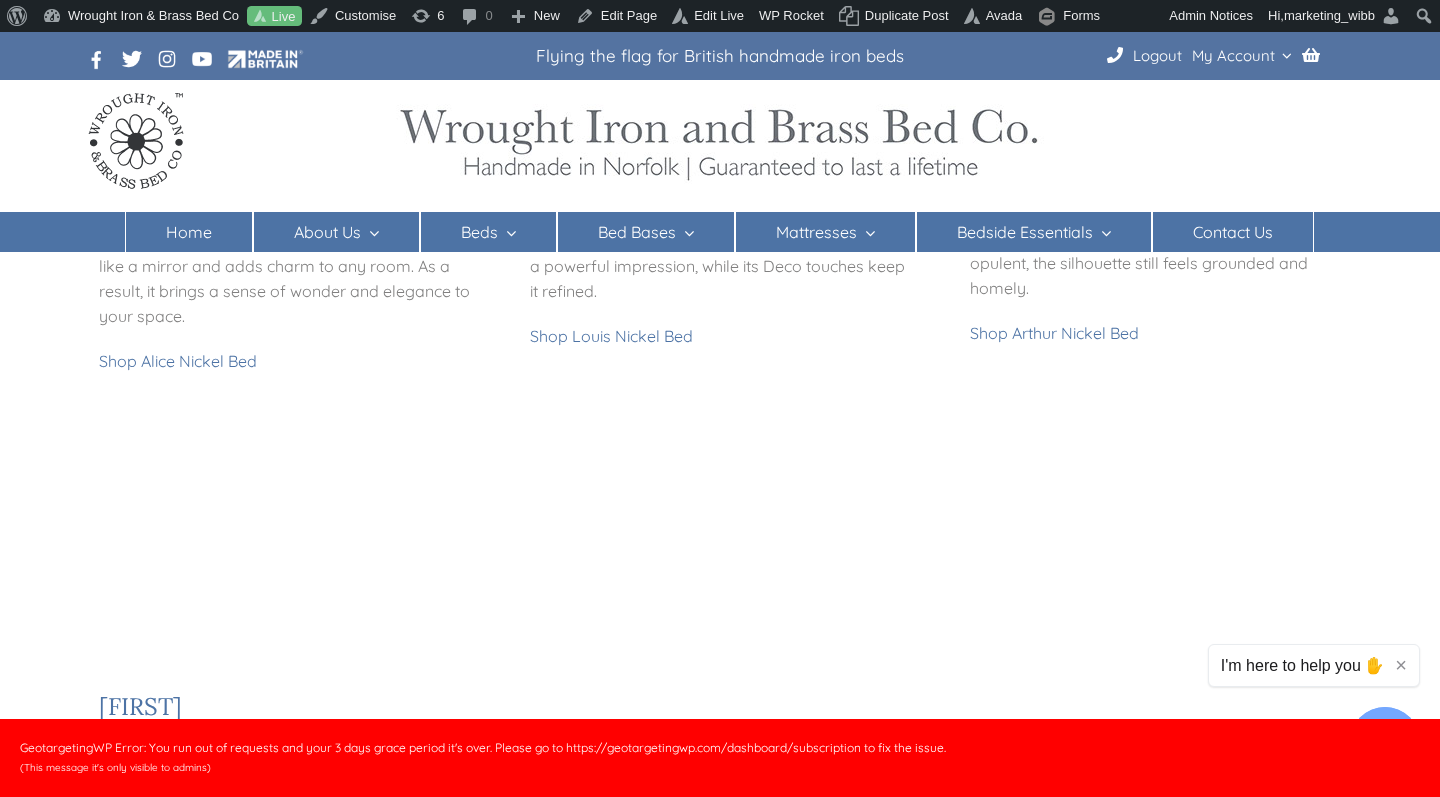 scroll, scrollTop: 817, scrollLeft: 0, axis: vertical 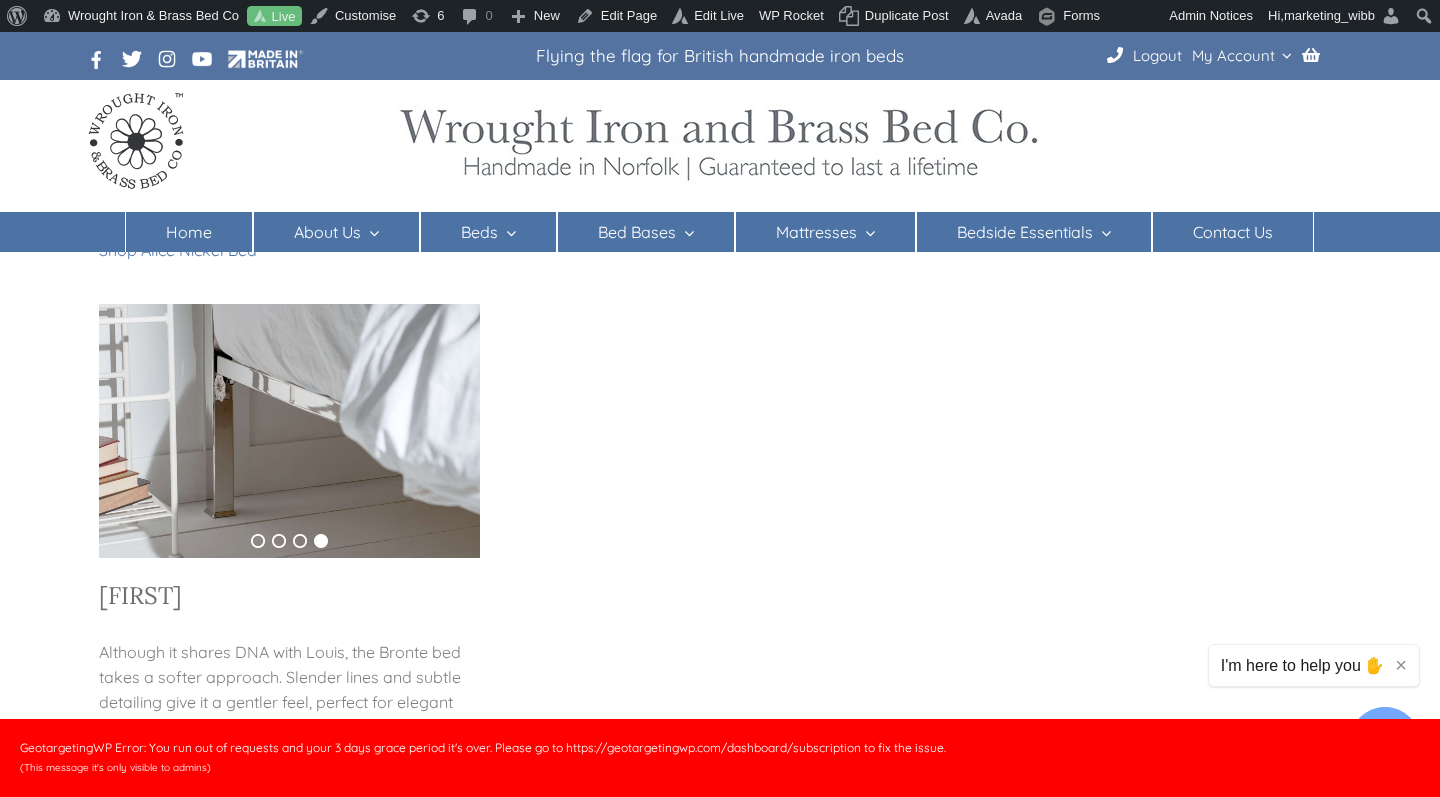 click on "Bronte" at bounding box center [140, 595] 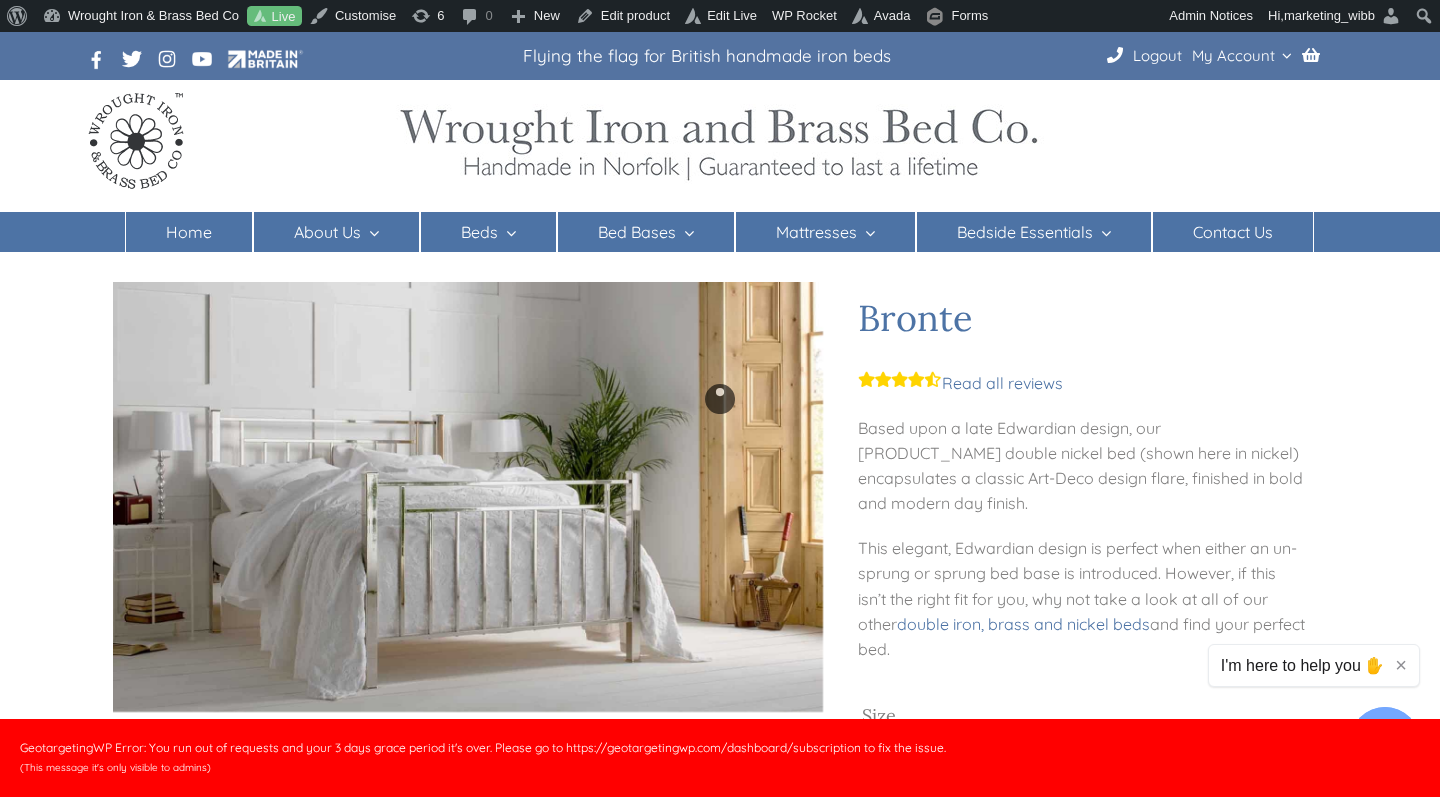 scroll, scrollTop: 0, scrollLeft: 0, axis: both 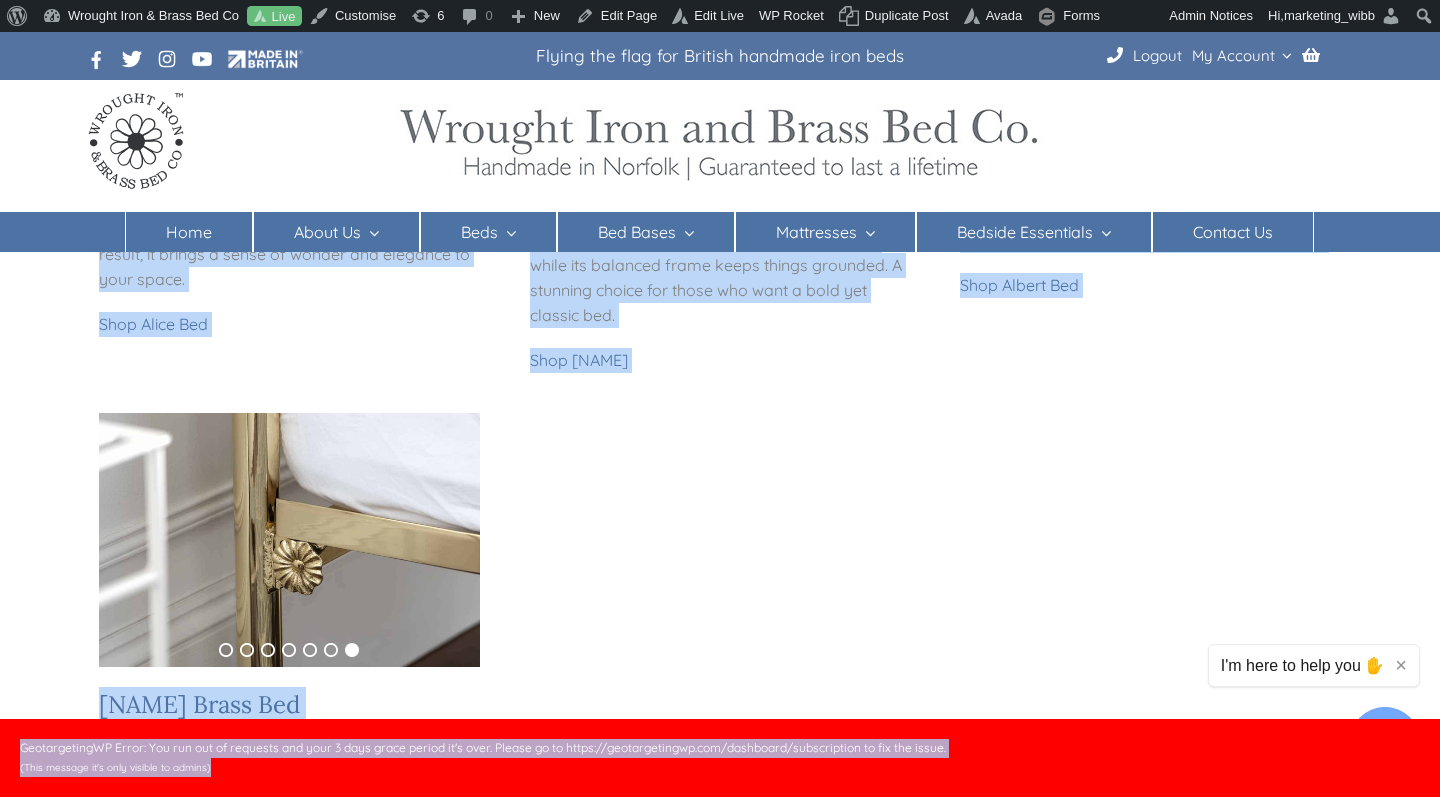 drag, startPoint x: 551, startPoint y: 339, endPoint x: 852, endPoint y: 796, distance: 547.2203 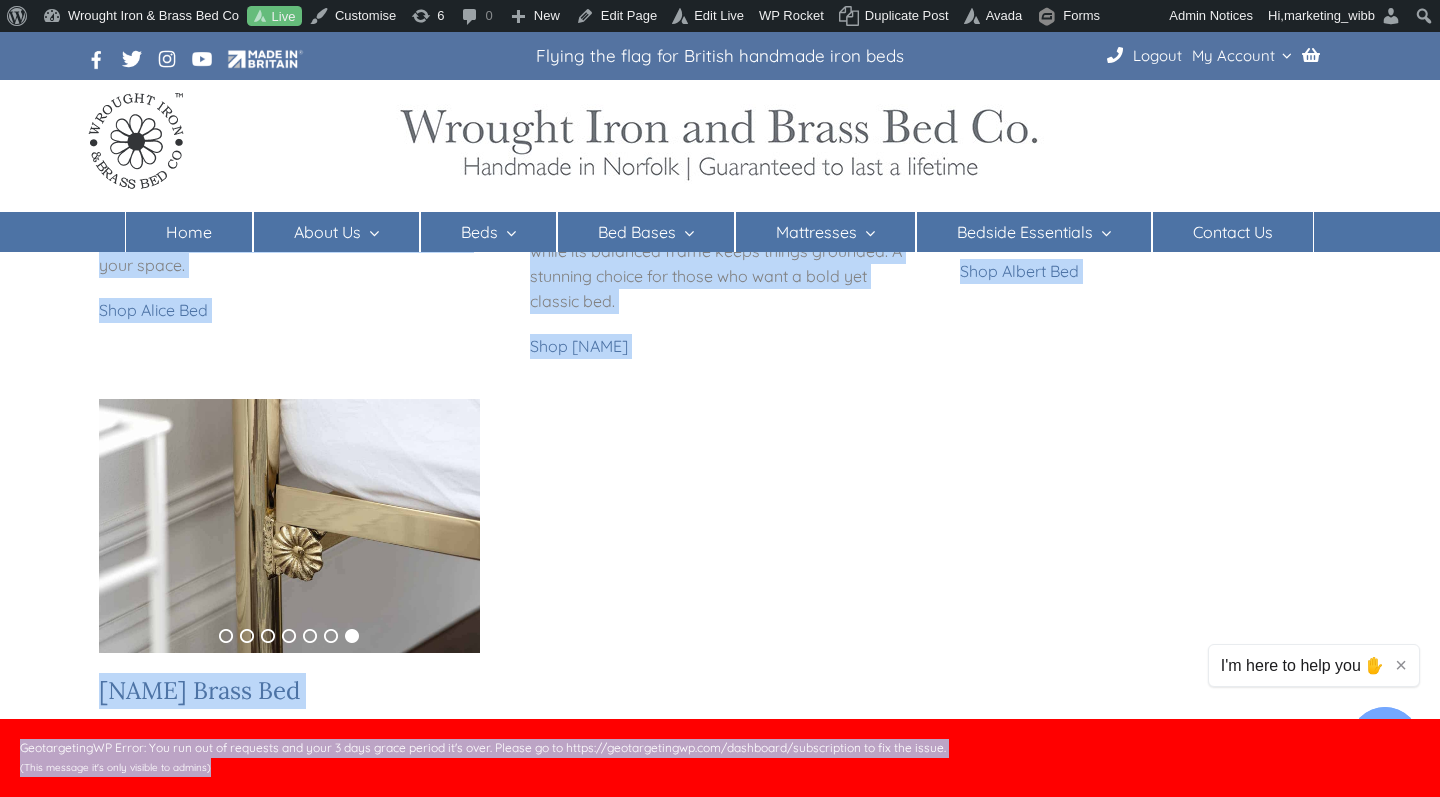copy on "Our Georgian Bed Collection 1 2 3 4
Alice Nickel Bed We designed the Alice bed with playfulness in mind. Inspired by the joy of afternoon tea, it reflects light like a mirror and adds charm to any room. As a result, it brings a sense of wonder and elegance to your space.
Shop Alice Bed
1 2 3
Arthur Nickel Bed The Arthur bed was designed to make a statement. Oversized finials, sculptural lines, and a commanding profile give it Georgian opulence — while its balanced frame keeps things grounded. A stunning choice for those who want a bold yet classic bed.
Shop Arthur Bed
1 2 3
Albert Brass Bed This tribute to British style pairs sweeping curves with handcrafted ironwork. Bold brass finials and a soft profile deliver timeless beauty with every line.
Shop Albert Bed
1 2 3 4 5 6 7
Willow Brass Bed With a towering five-foot headboard and bold brass finials, the Willow bed radiates Georgian grandeur. Its strong presence and traditional craftsmanship suit homes that celebrate timeless architectu..." 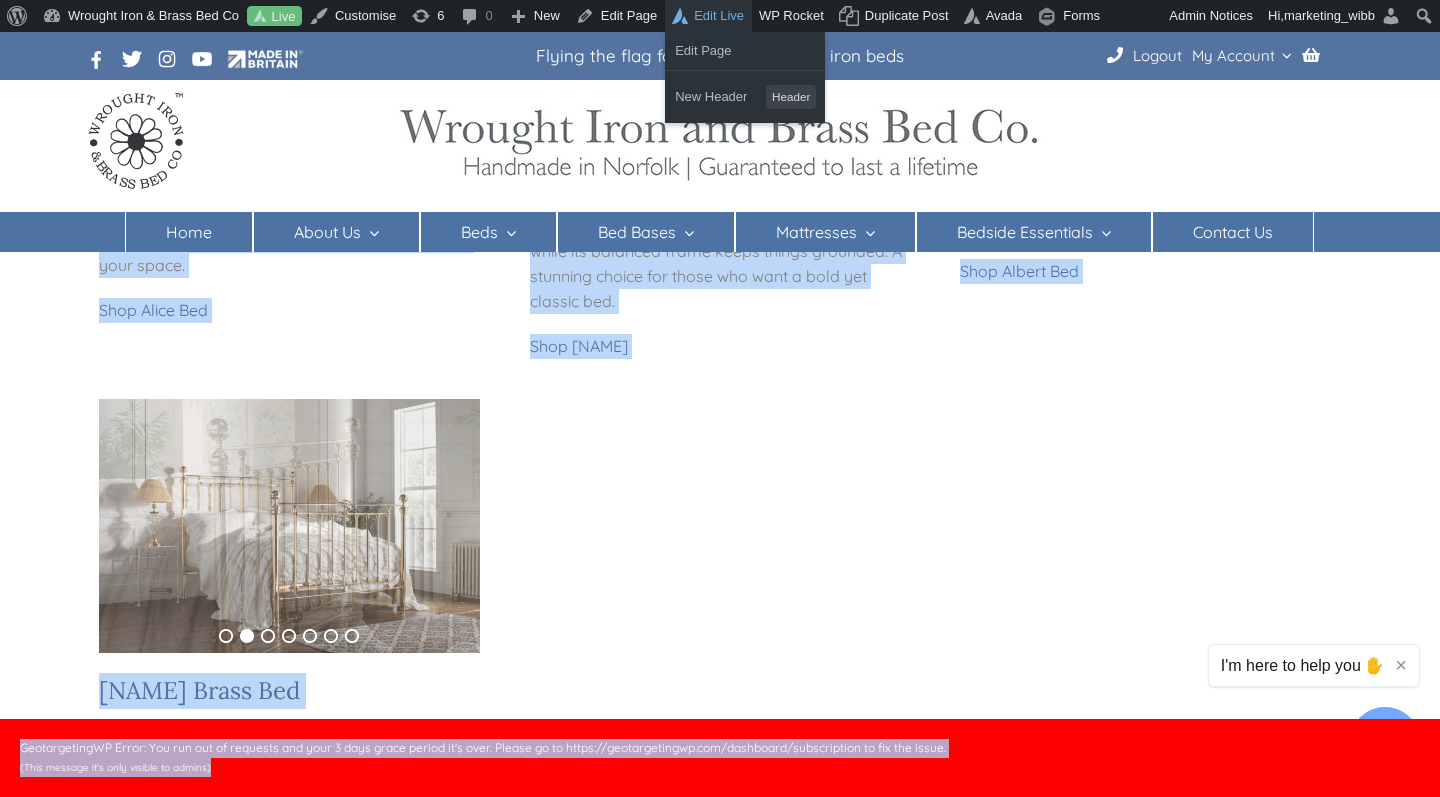 click on "Edit Live" at bounding box center (708, 16) 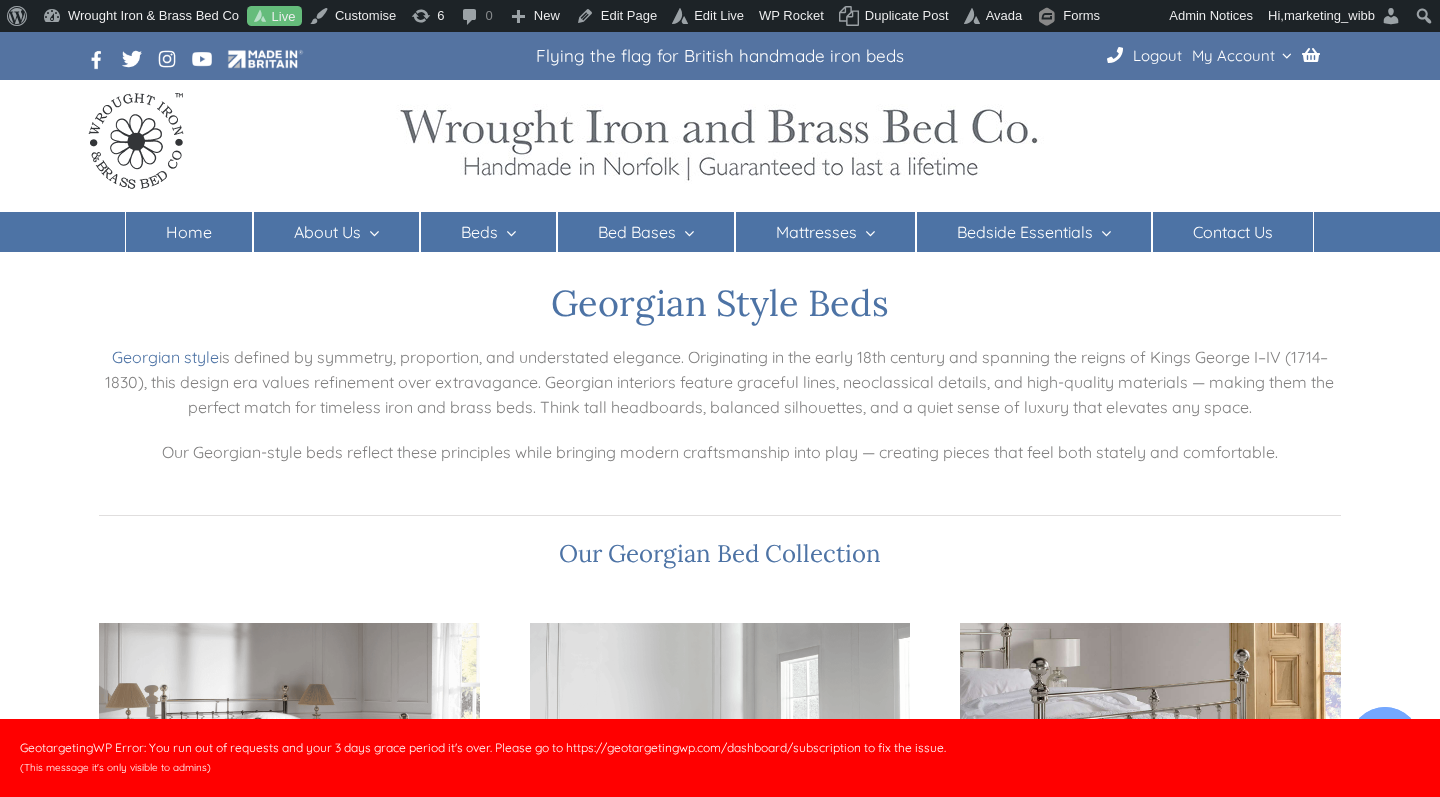 scroll, scrollTop: 0, scrollLeft: 0, axis: both 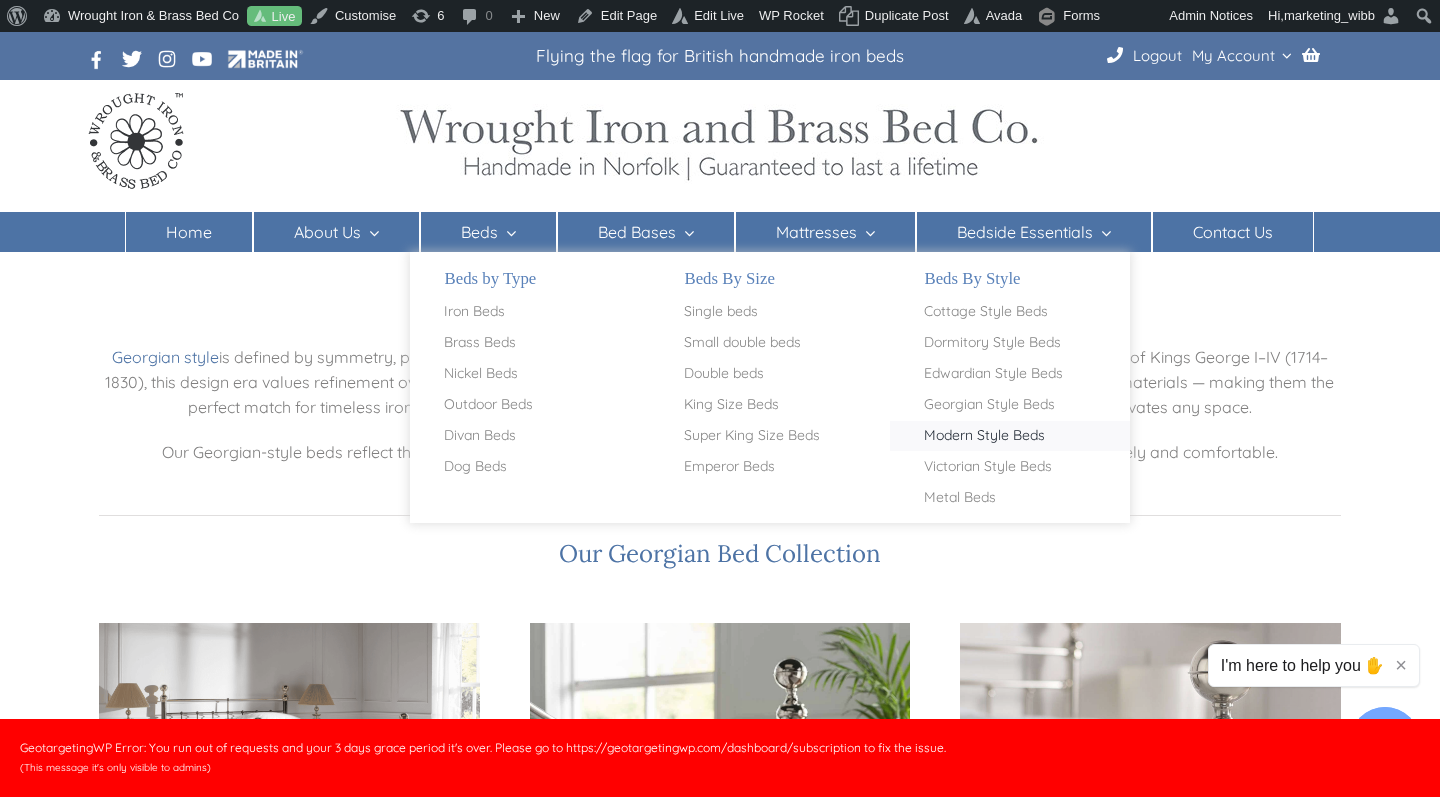 click on "Modern Style Beds" at bounding box center [984, 436] 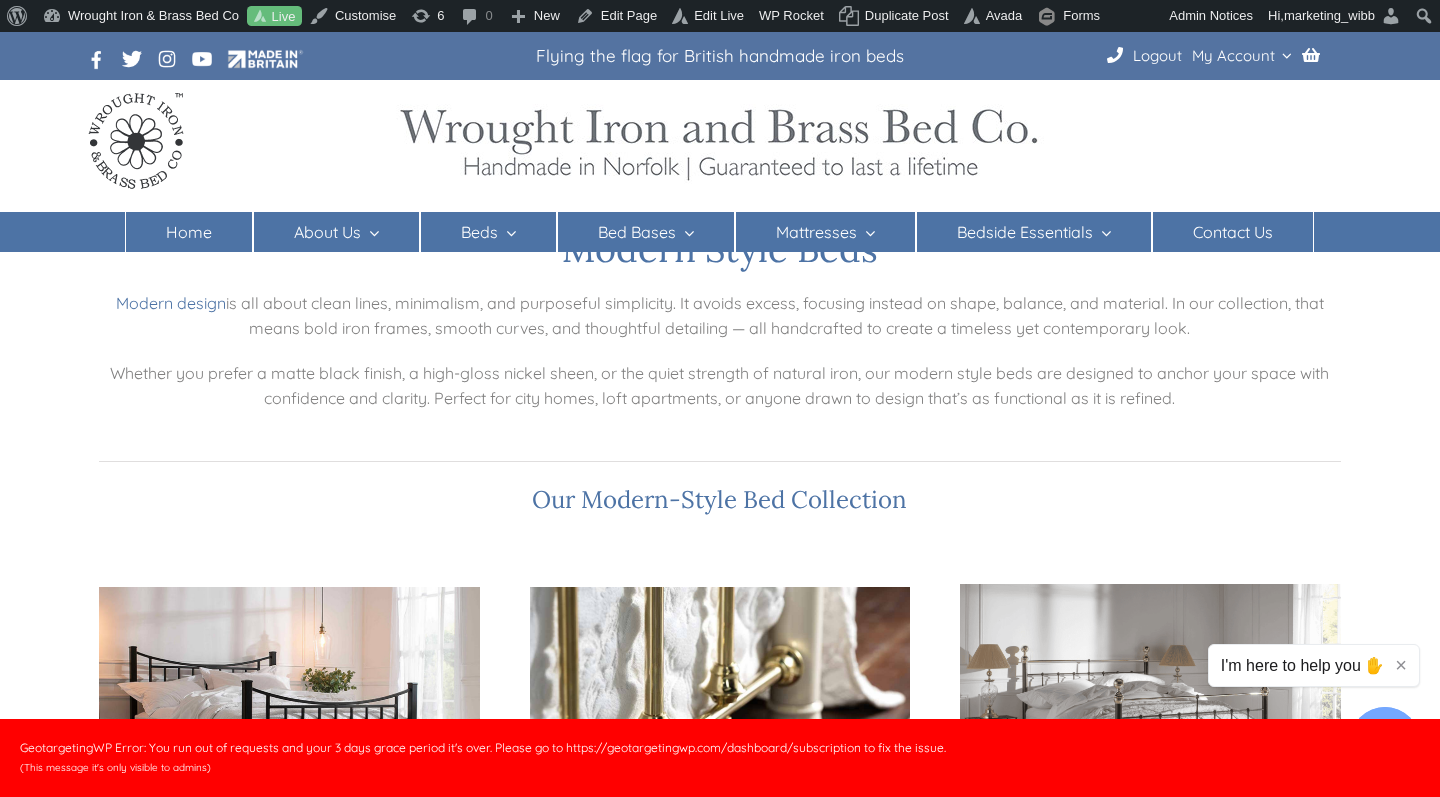 scroll, scrollTop: 19, scrollLeft: 0, axis: vertical 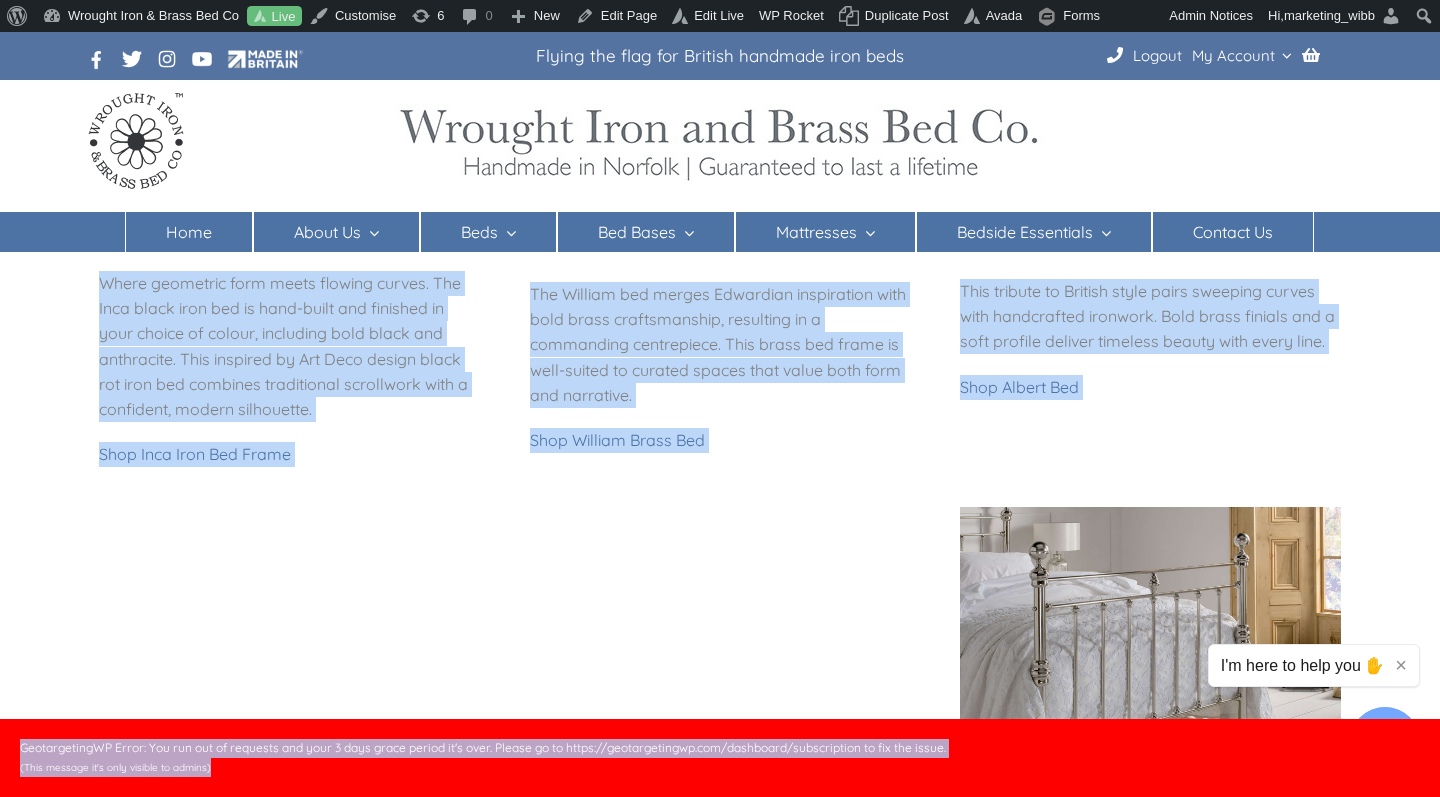 drag, startPoint x: 539, startPoint y: 533, endPoint x: 645, endPoint y: 792, distance: 279.85175 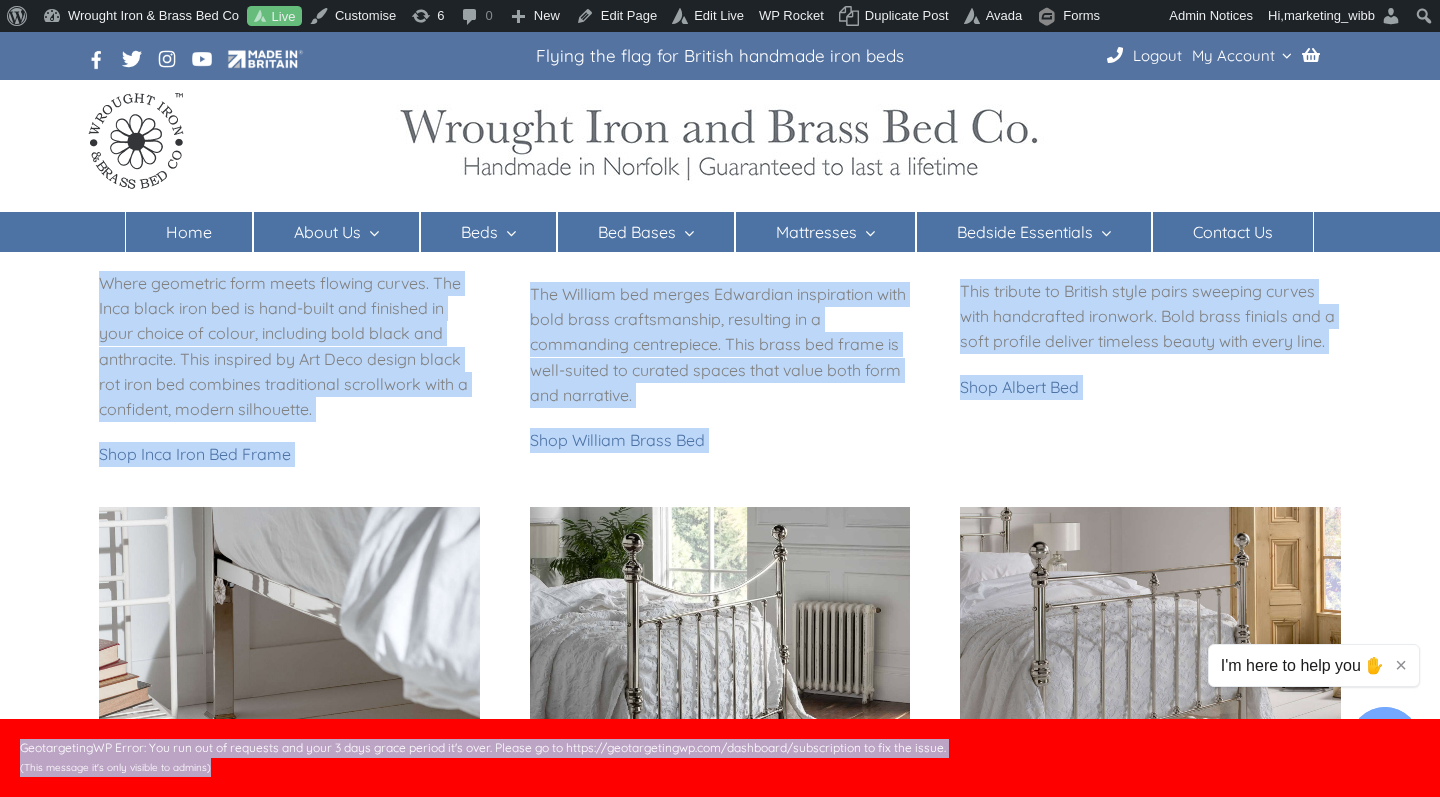 click on "Manage Consent
We use cookies to improve performance, enhance your experience, and store device information. Without consent, some features may not work properly.  Privacy Policy
Functional
Functional
Always active
The technical storage or access is strictly necessary for the legitimate purpose of enabling the use of a specific service explicitly requested by the subscriber or user, or for the sole purpose of carrying out the transmission of a communication over an electronic communications network.
Preferences
Preferences
The technical storage or access is necessary for the legitimate purpose of storing preferences that are not requested by the subscriber or user." at bounding box center [720, 768] 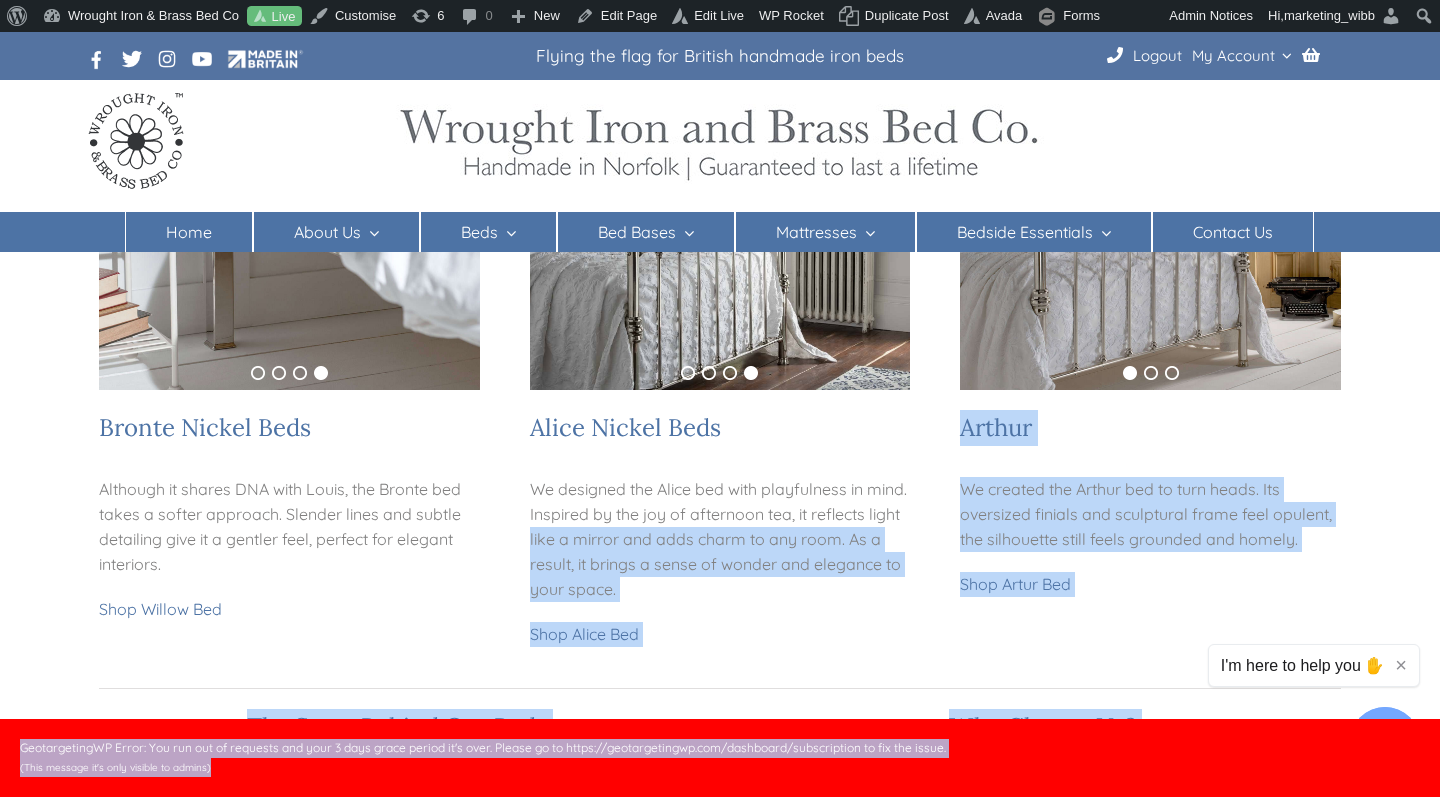 drag, startPoint x: 645, startPoint y: 792, endPoint x: 914, endPoint y: 516, distance: 385.40497 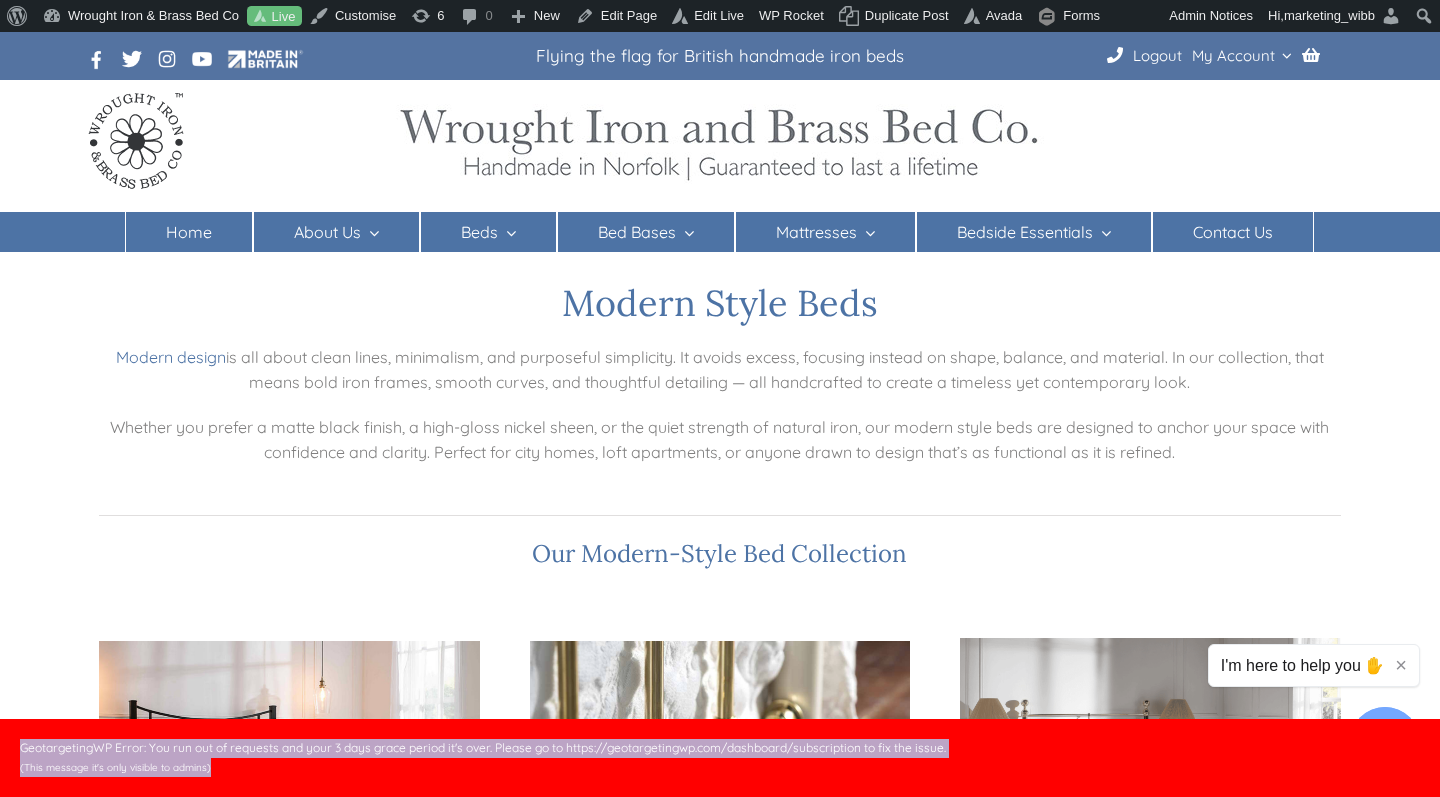 scroll, scrollTop: 0, scrollLeft: 0, axis: both 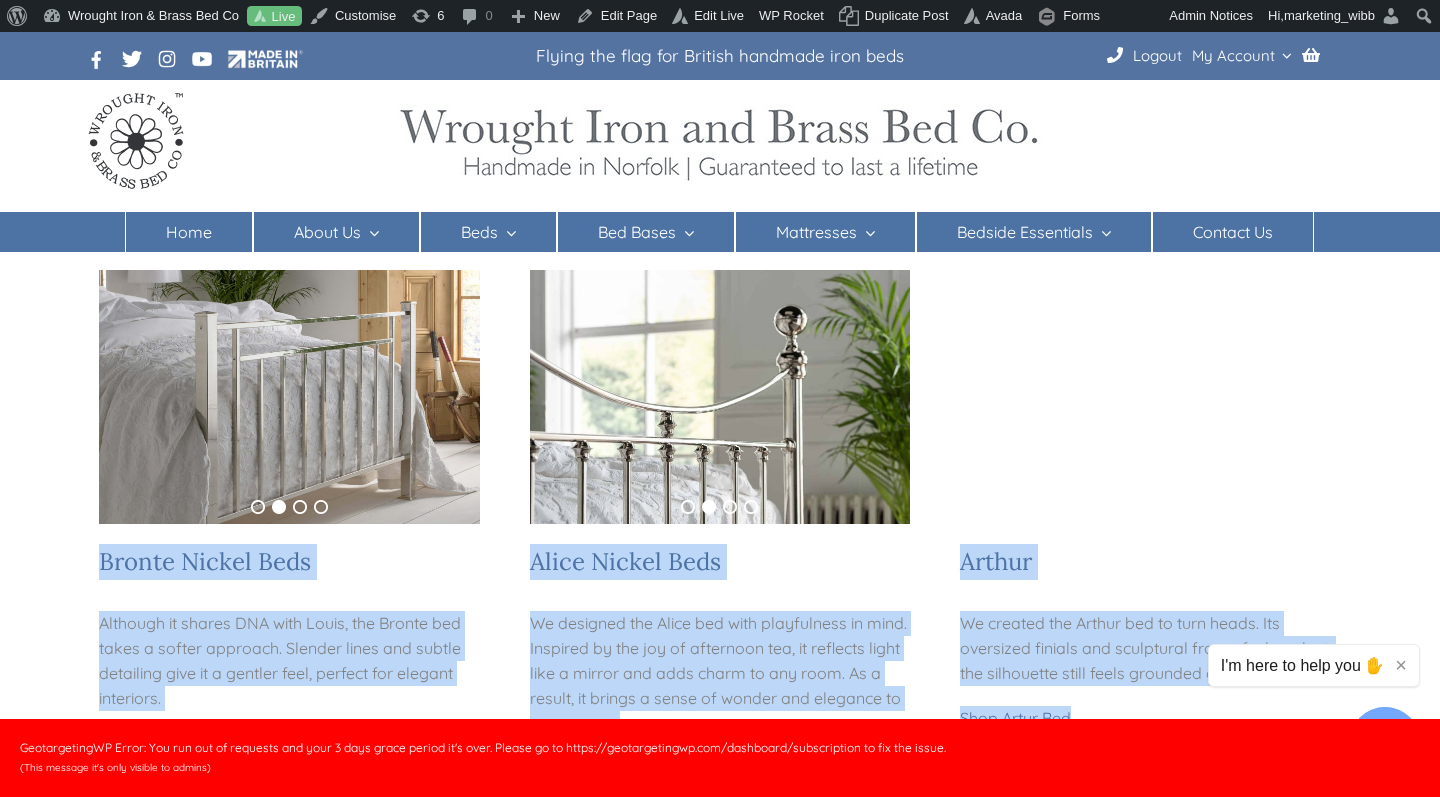 drag, startPoint x: 537, startPoint y: 543, endPoint x: 1095, endPoint y: 716, distance: 584.2029 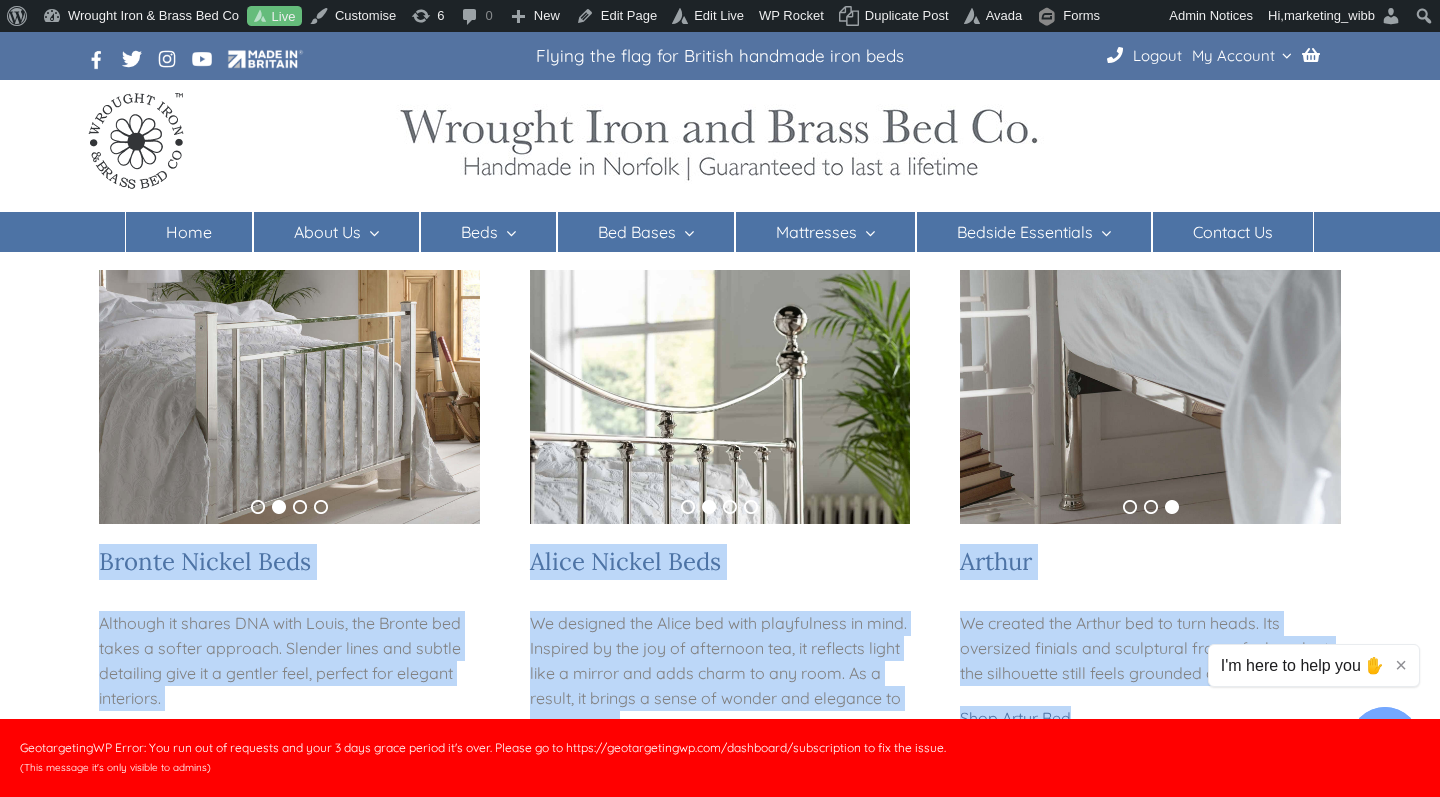 click on "Modern Style Beds Modern design  is all about clean lines, minimalism, and purposeful simplicity. It avoids excess, focusing instead on shape, balance, and material. In our collection, that means bold iron frames, smooth curves, and thoughtful detailing — all handcrafted to create a timeless yet contemporary look.
Whether you prefer a matte black finish, a high-gloss nickel sheen, or the quiet strength of natural iron, our modern style beds are designed to anchor your space with confidence and clarity. Perfect for [CITY] homes, loft apartments, or anyone drawn to design that’s as functional as it is refined.
Our Modern-Style Bed Collection 1 2 3 4 5 6
Inca Iron Bed Where geometric form meets flowing curves. The Inca black iron bed is hand-built and finished in your choice of colour, including bold black and anthracite. This inspired by Art Deco design black rot iron bed combines traditional scrollwork with a confident, modern silhouette.
Shop Inca Iron Bed Frame
1 2 3
William Brass Bed" at bounding box center (720, 597) 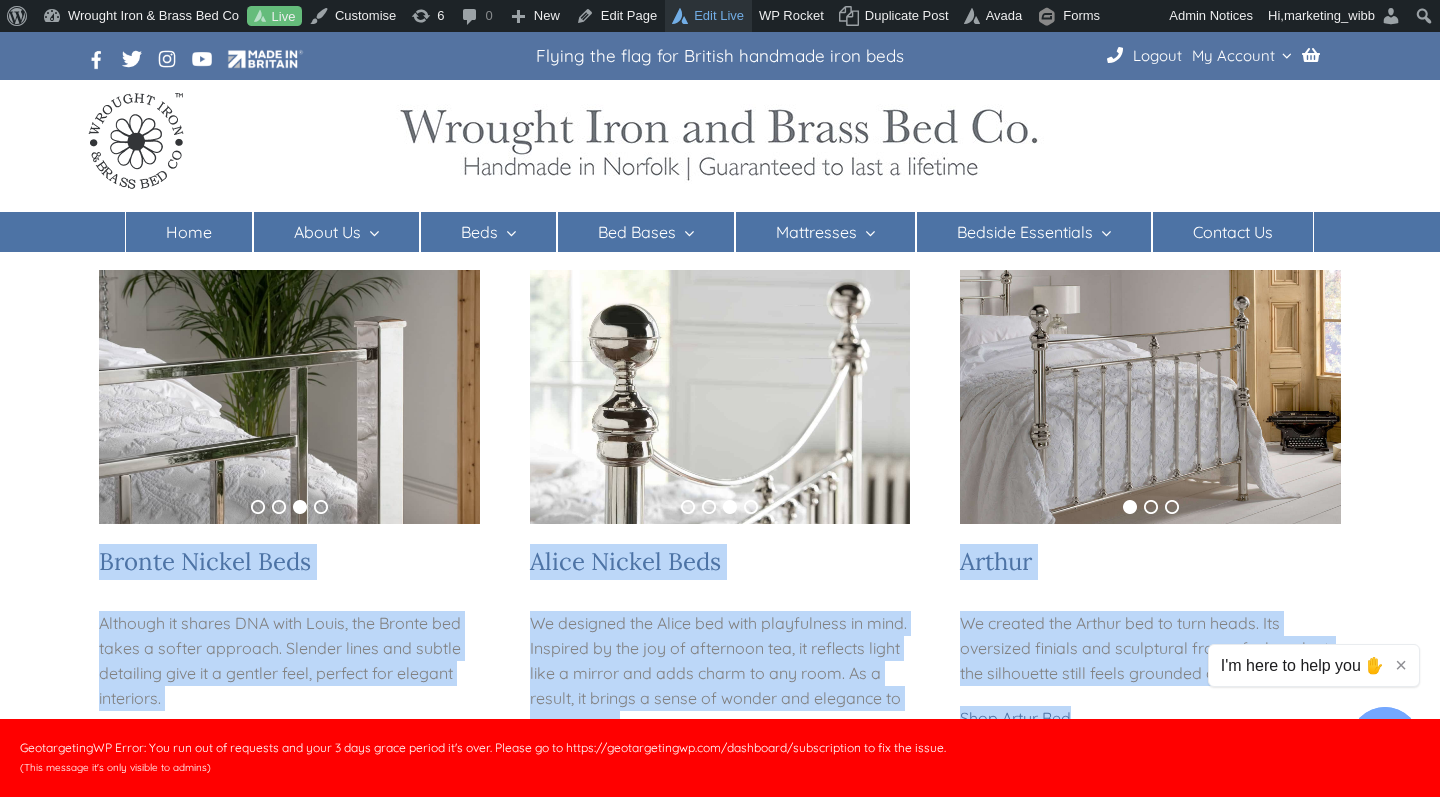 click on "Edit Live" at bounding box center (708, 16) 